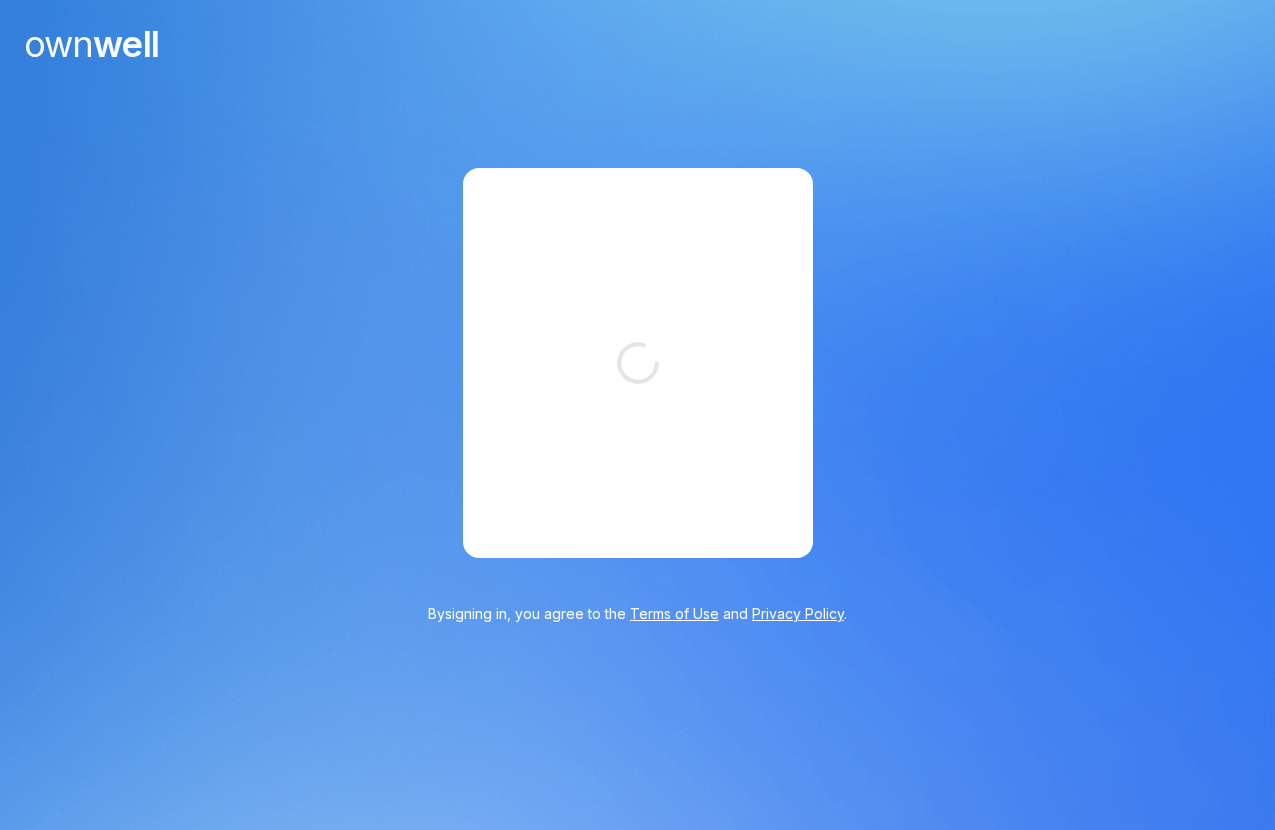 scroll, scrollTop: 0, scrollLeft: 0, axis: both 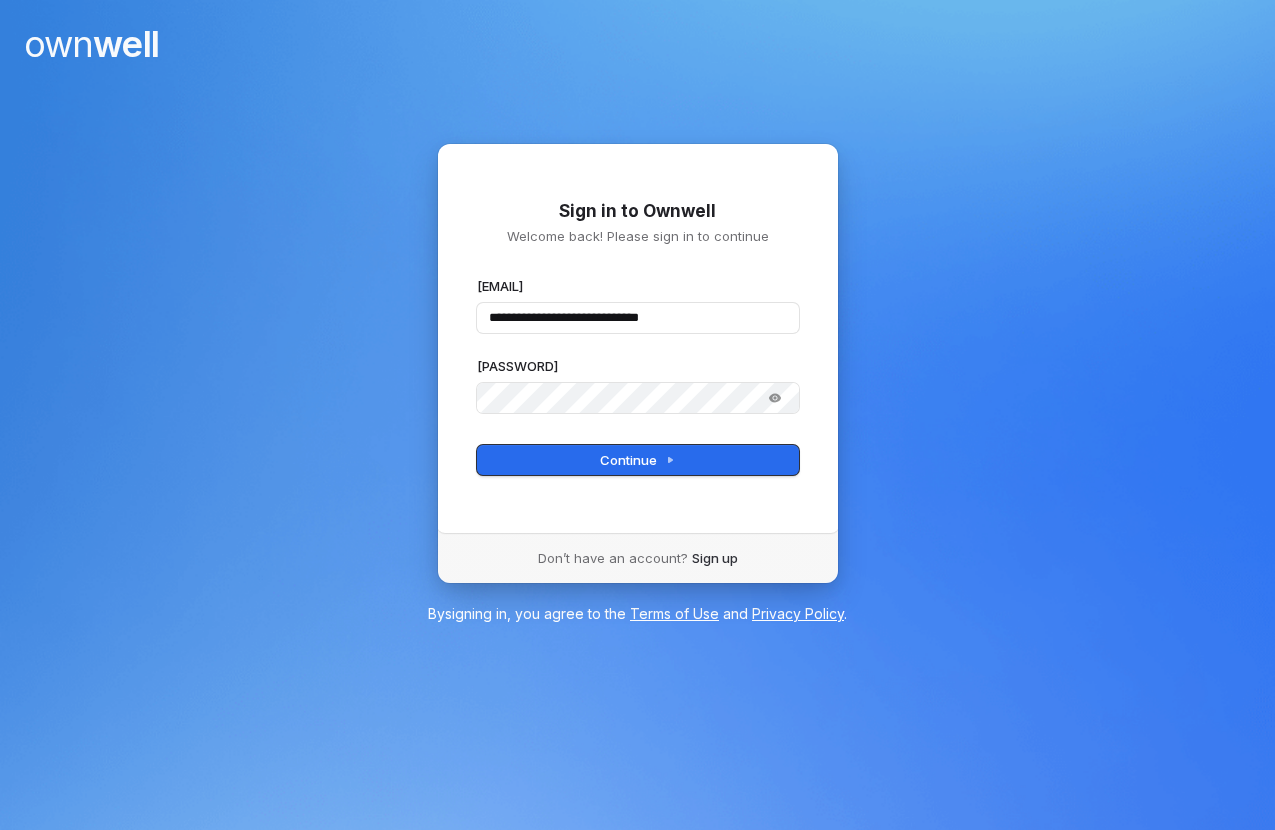 click on "Continue" at bounding box center [638, 460] 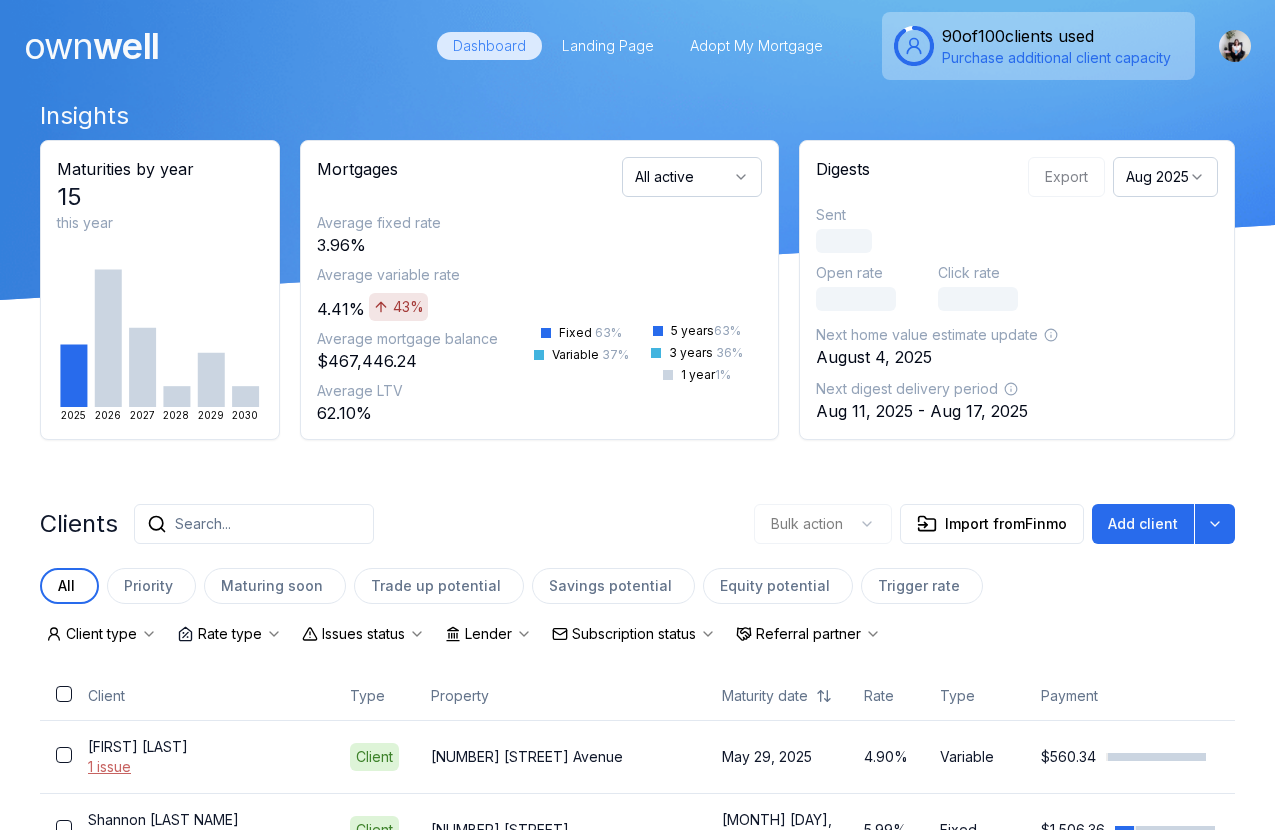 scroll, scrollTop: 0, scrollLeft: 0, axis: both 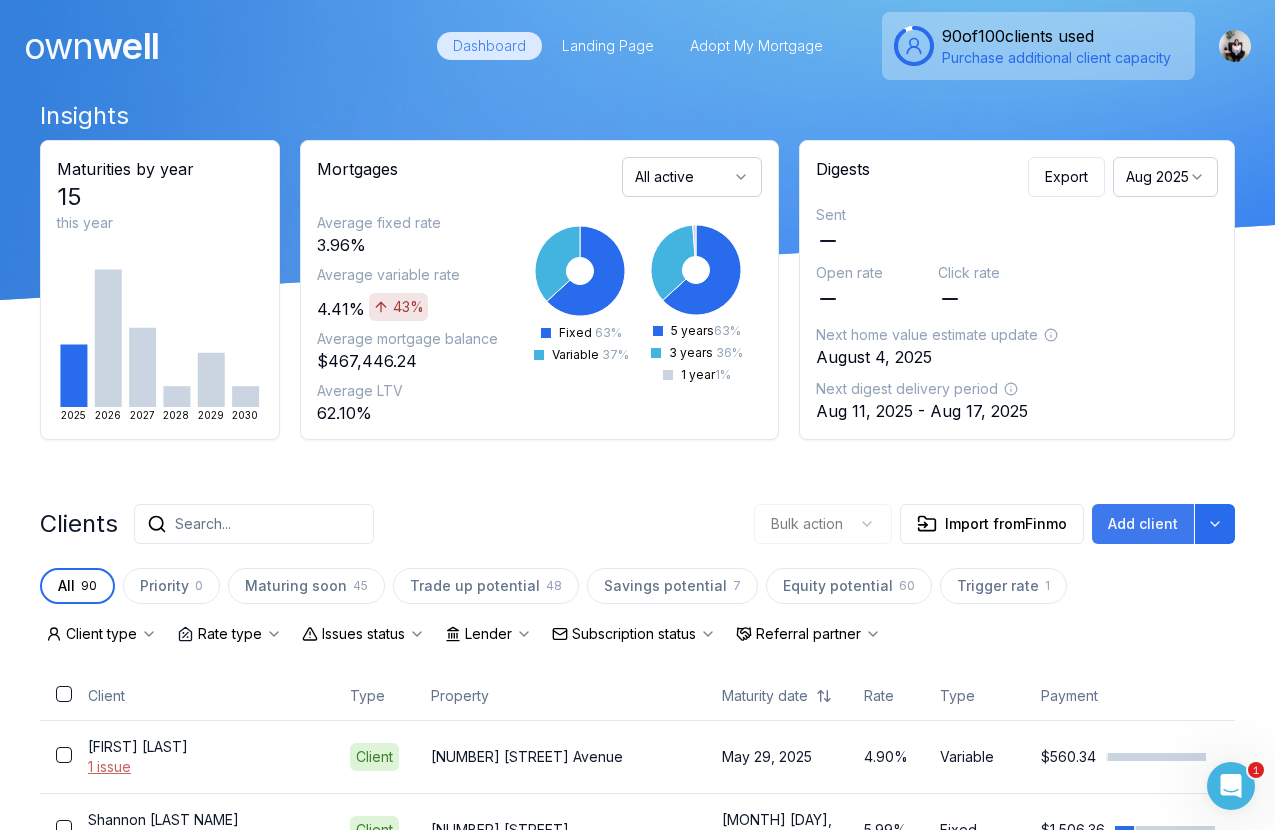 click on "Add client" at bounding box center [1143, 524] 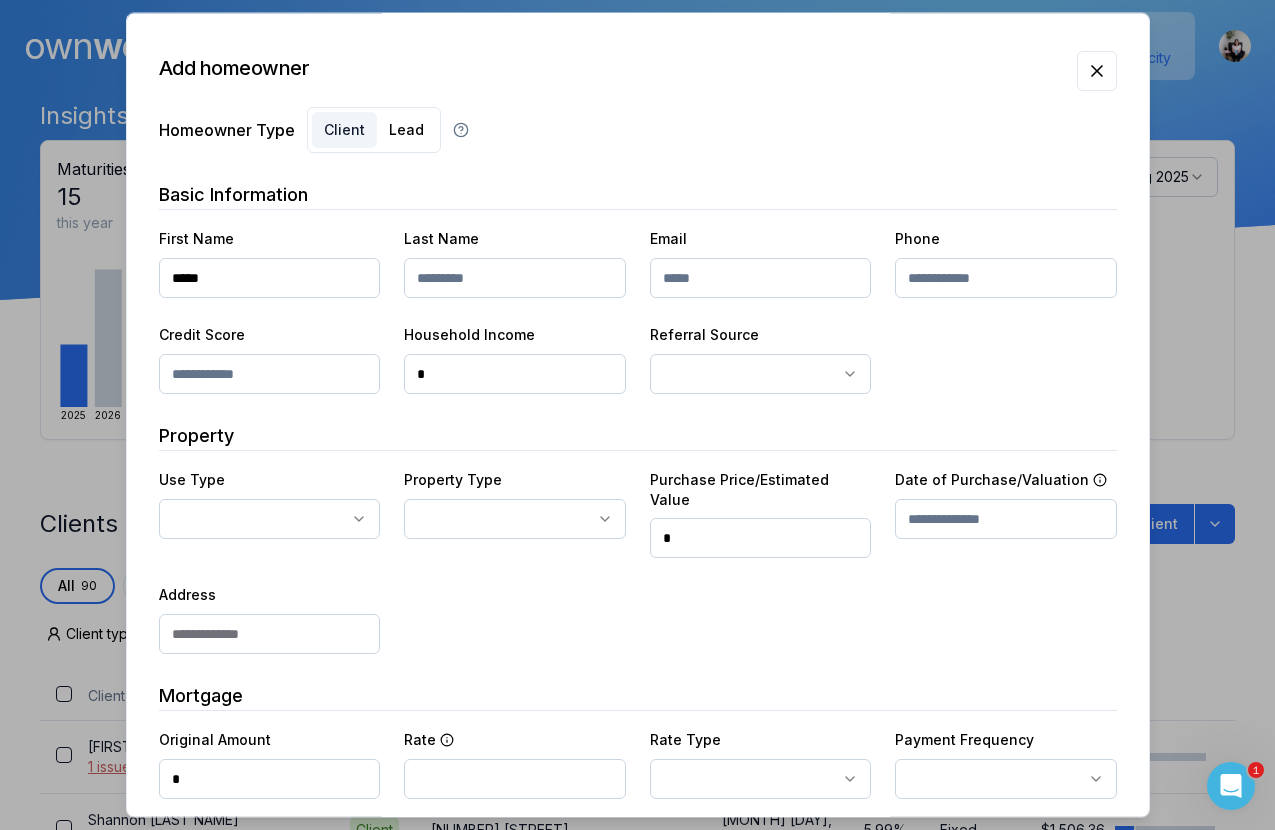 type on "*****" 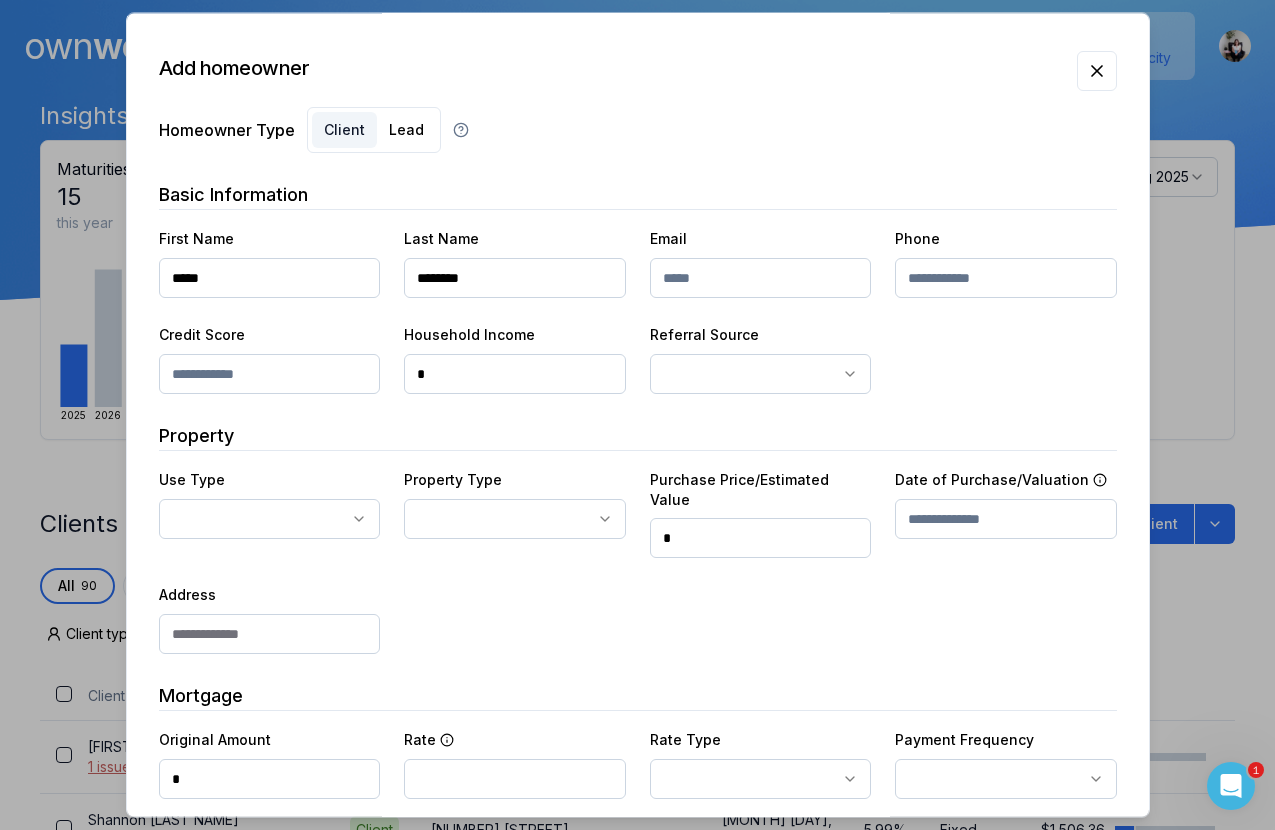 type on "********" 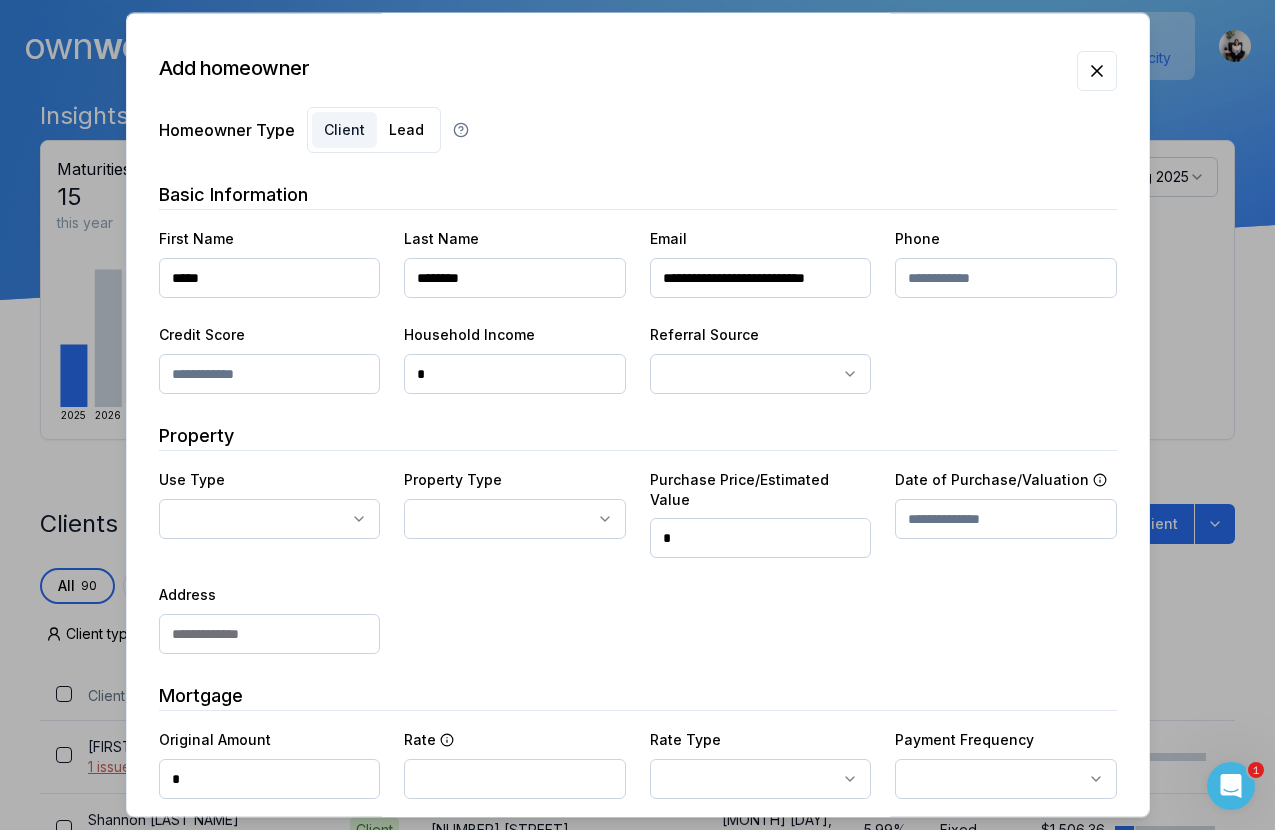 type on "**********" 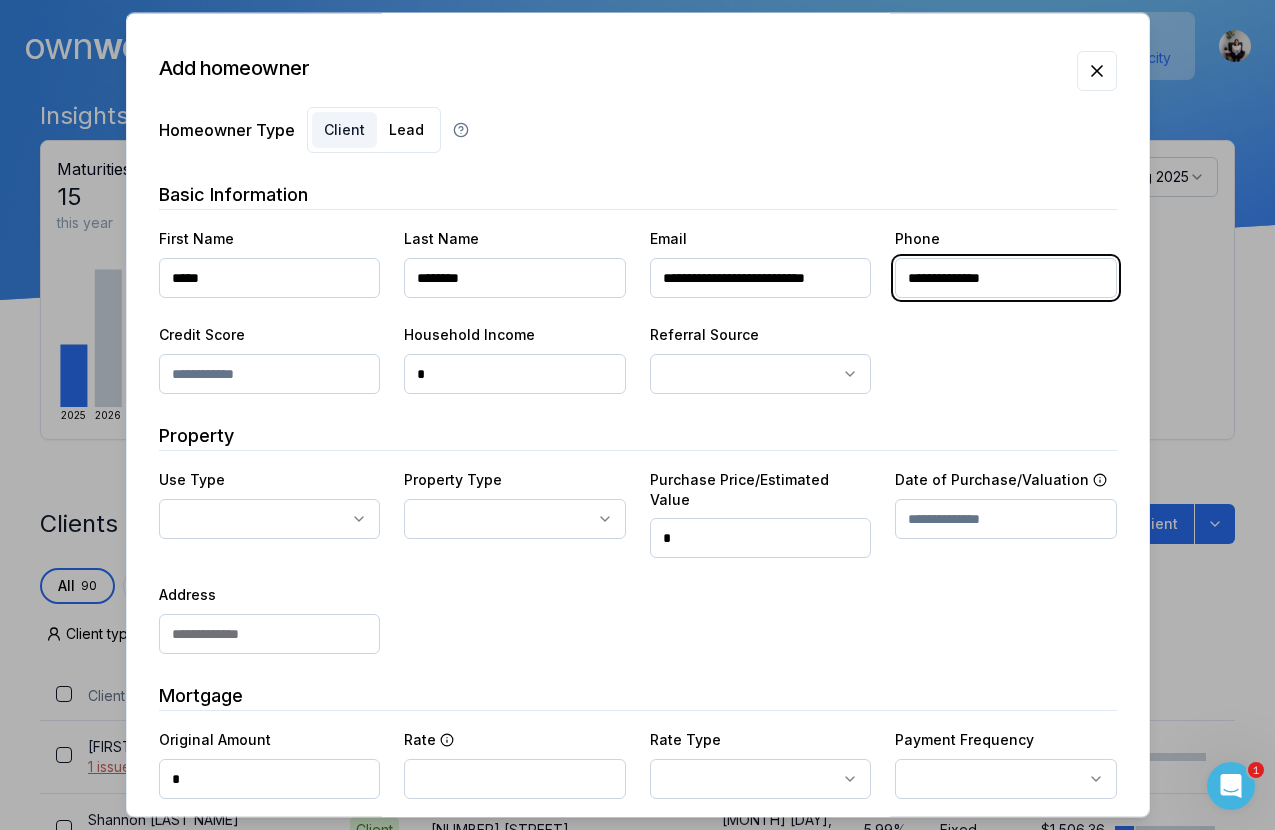 type on "**********" 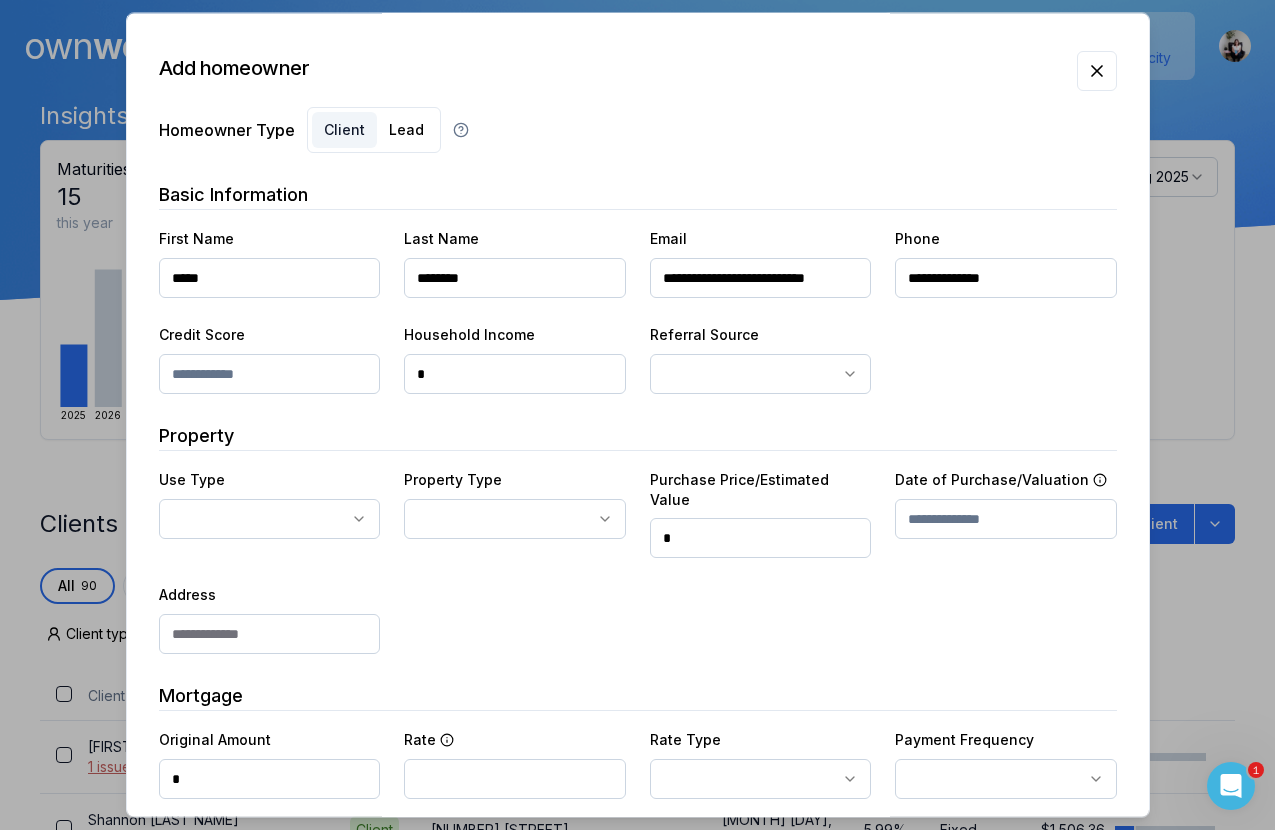 click at bounding box center (270, 374) 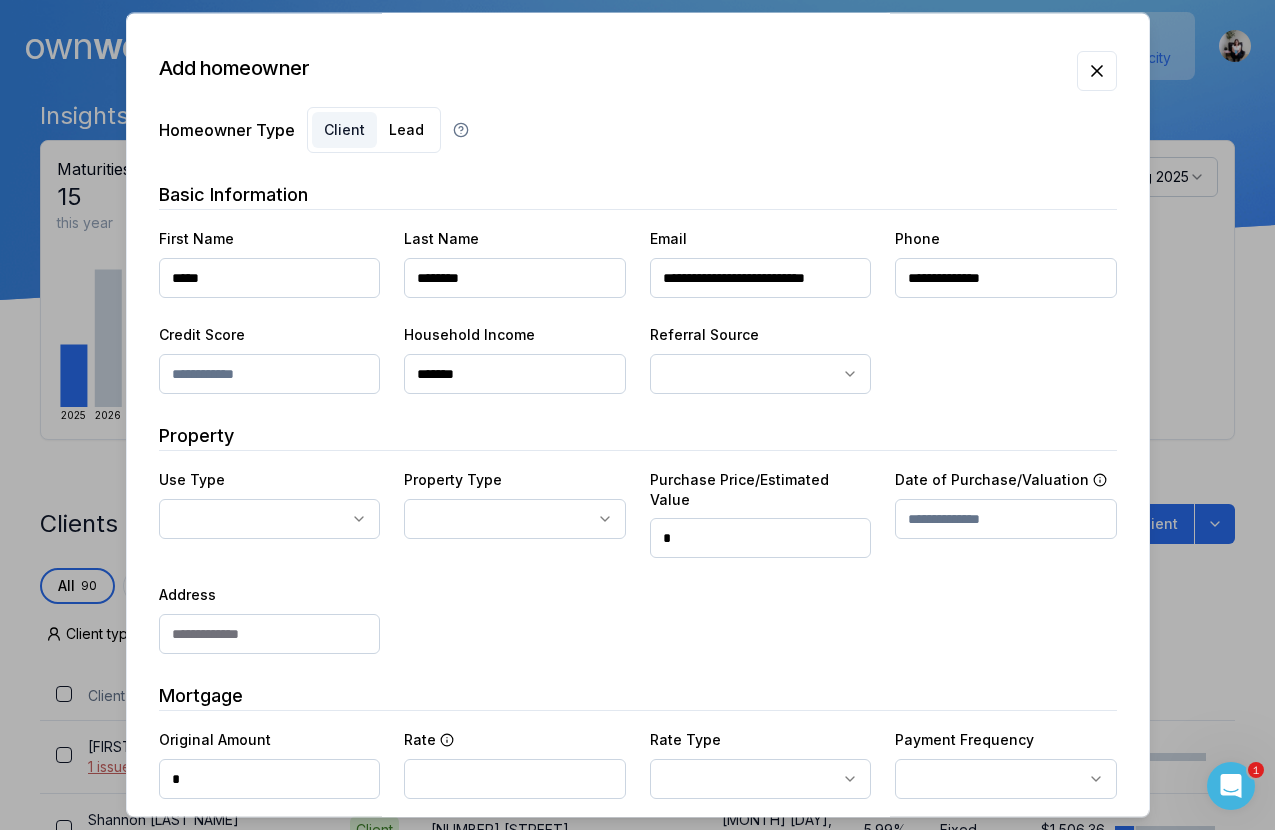type on "********" 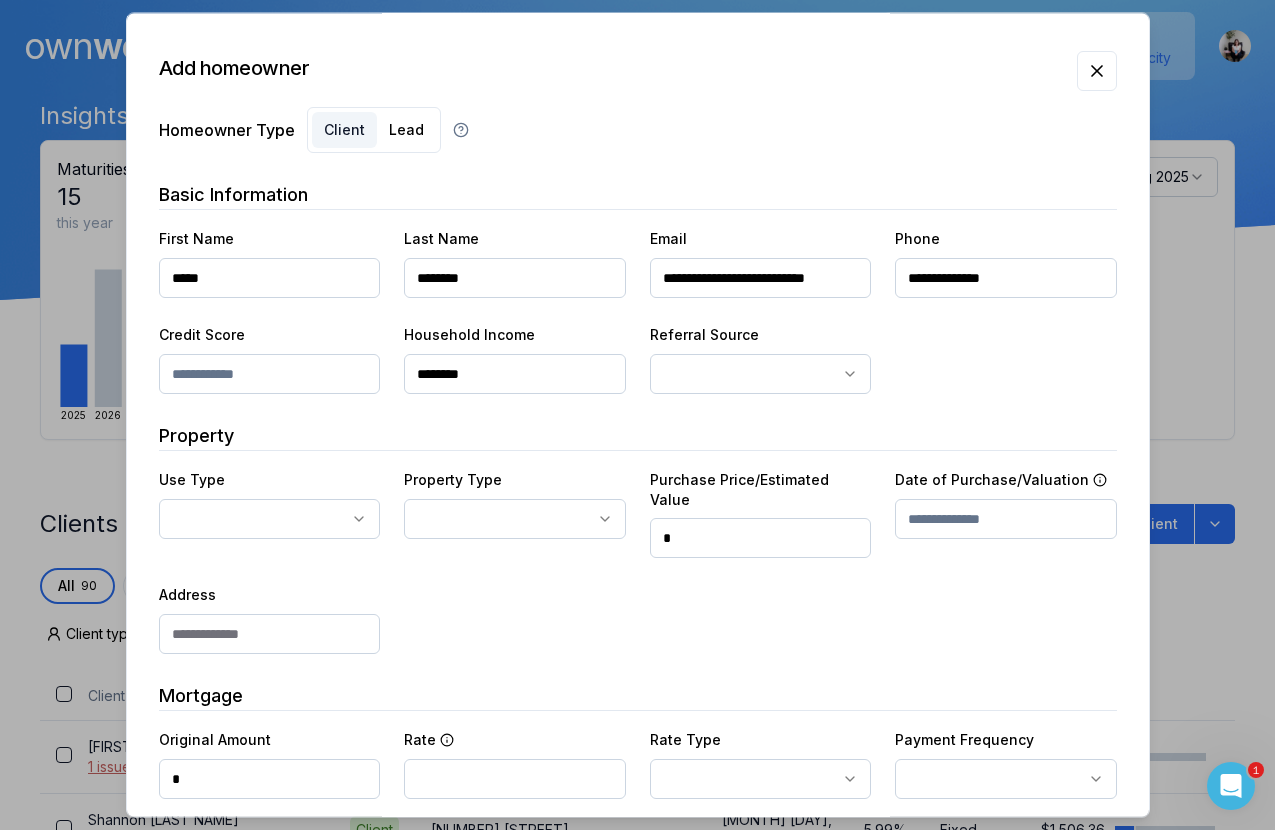 click on "Dashboard Landing Page Adopt My Mortgage 90 of 100 clients used Purchase additional client capacity Insights Maturities by year 15 this year 2025 2026 2027 2028 2029 2030 Mortgages All active Average fixed rate 3.96% Average variable rate 4.41% 43% Average mortgage balance $467,446.24 Average LTV 62.10% Fixed 63 % Variable 37 % 5 years 63 % 3 years 36 % 1 year 1 % Digests Export Aug 2025 Sent Open rate Click rate Next home value estimate update August 4, 2025 Next digest delivery period Aug 11, 2025 - Aug 17, 2025 Clients Search... Bulk action Import from Finmo Add client All 90 Priority 0 Maturing soon 45 Trade up potential 48 Savings potential 7 Equity potential 60 Trigger rate 1 Client type Type" at bounding box center [637, 150] 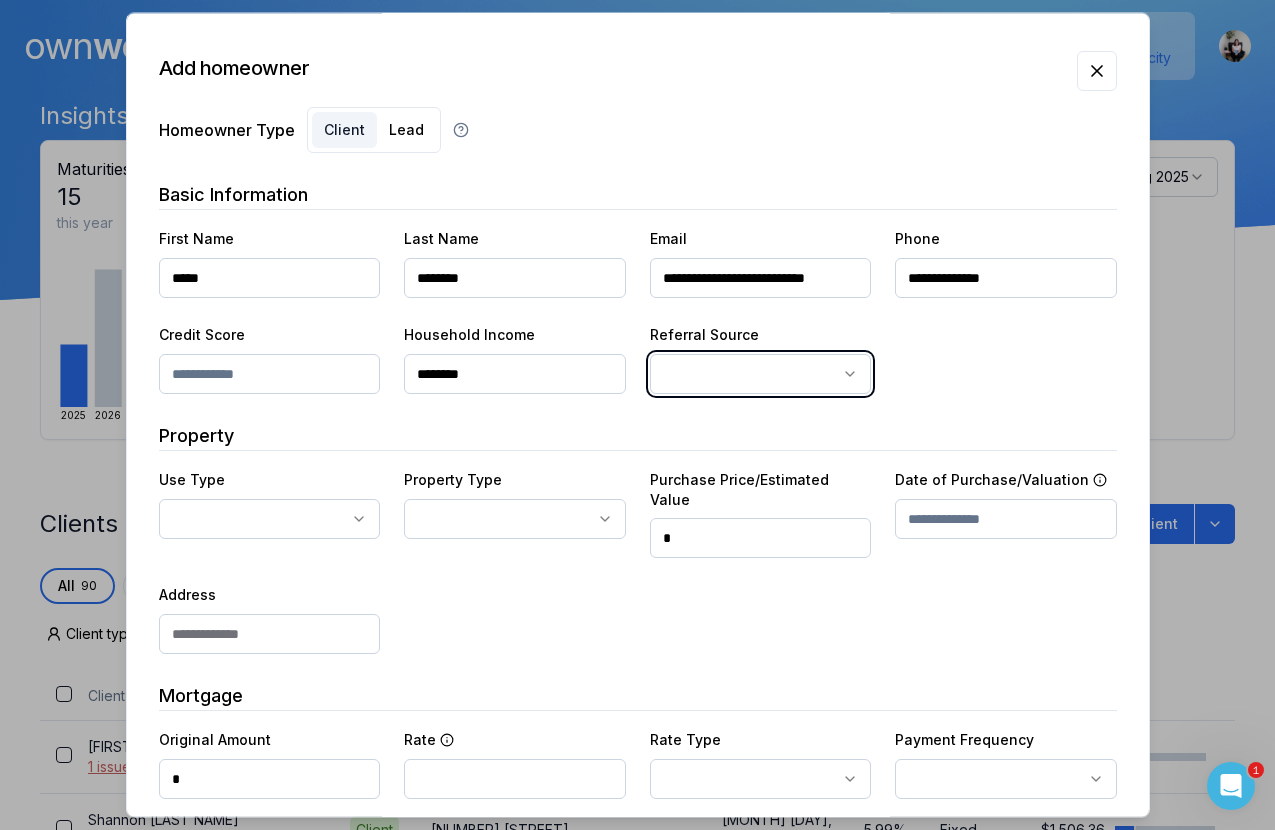 click on "Dashboard Landing Page Adopt My Mortgage 90 of 100 clients used Purchase additional client capacity Insights Maturities by year 15 this year 2025 2026 2027 2028 2029 2030 Mortgages All active Average fixed rate 3.96% Average variable rate 4.41% 43% Average mortgage balance $467,446.24 Average LTV 62.10% Fixed 63 % Variable 37 % 5 years 63 % 3 years 36 % 1 year 1 % Digests Export Aug 2025 Sent Open rate Click rate Next home value estimate update August 4, 2025 Next digest delivery period Aug 11, 2025 - Aug 17, 2025 Clients Search... Bulk action Import from Finmo Add client All 90 Priority 0 Maturing soon 45 Trade up potential 48 Savings potential 7 Equity potential 60 Trigger rate 1 Client type Type" at bounding box center (637, 150) 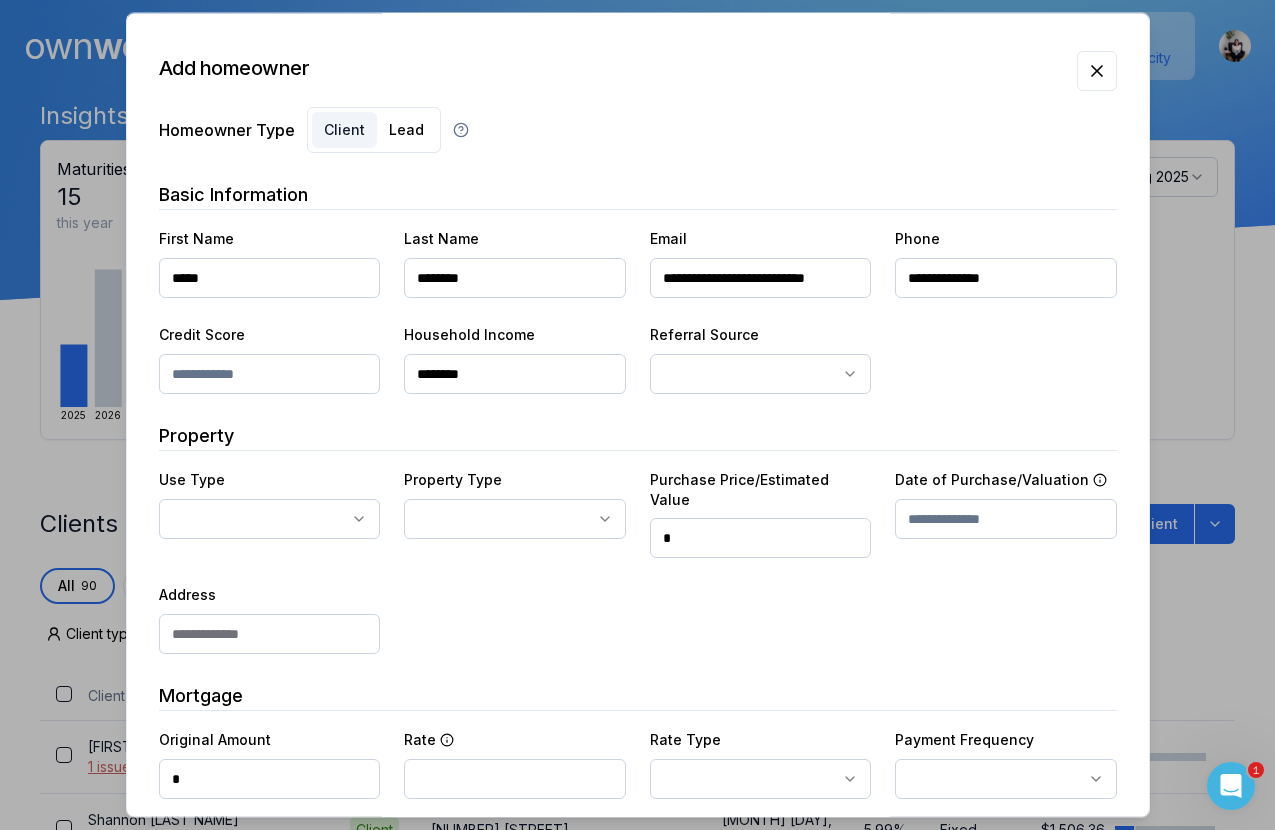 click on "Dashboard Landing Page Adopt My Mortgage 90 of 100 clients used Purchase additional client capacity Insights Maturities by year 15 this year 2025 2026 2027 2028 2029 2030 Mortgages All active Average fixed rate 3.96% Average variable rate 4.41% 43% Average mortgage balance $467,446.24 Average LTV 62.10% Fixed 63 % Variable 37 % 5 years 63 % 3 years 36 % 1 year 1 % Digests Export Aug 2025 Sent Open rate Click rate Next home value estimate update August 4, 2025 Next digest delivery period Aug 11, 2025 - Aug 17, 2025 Clients Search... Bulk action Import from Finmo Add client All 90 Priority 0 Maturing soon 45 Trade up potential 48 Savings potential 7 Equity potential 60 Trigger rate 1 Client type Type" at bounding box center [637, 150] 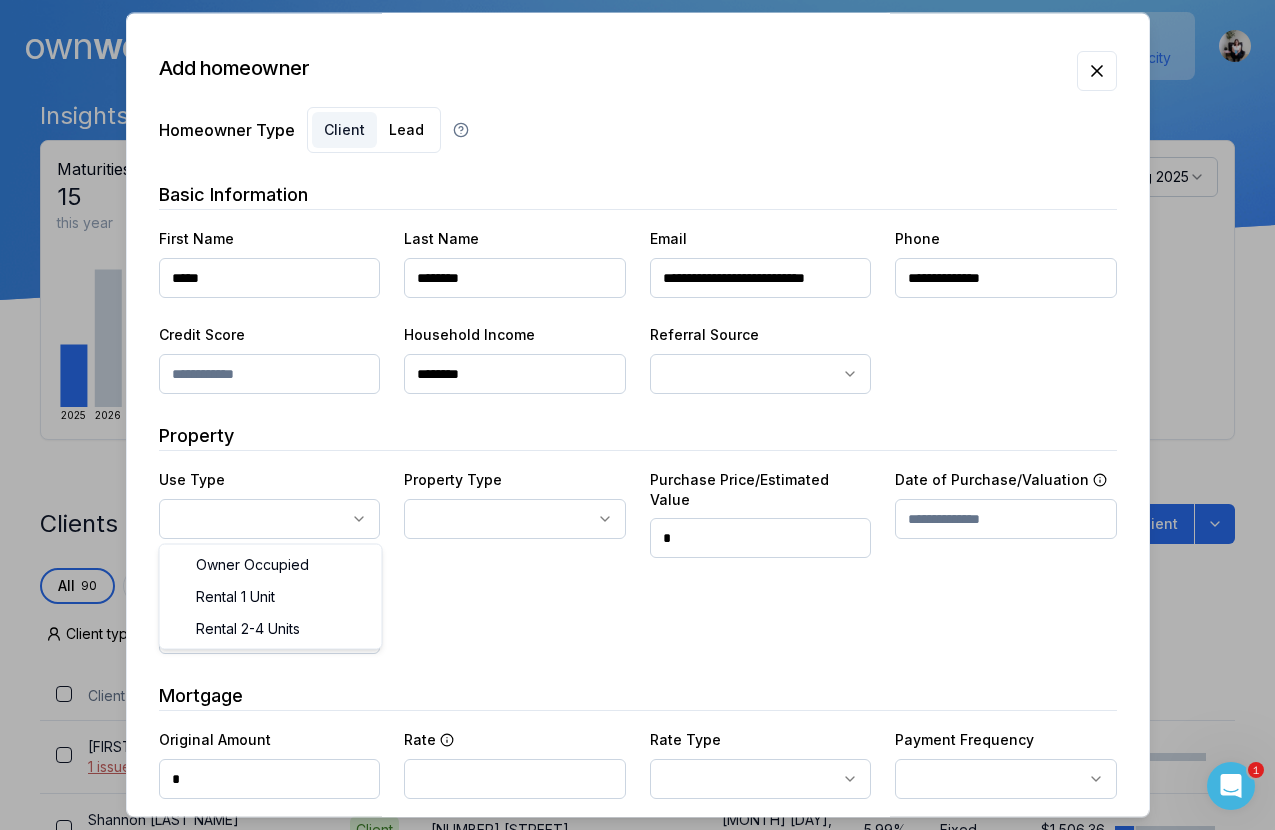 select on "**********" 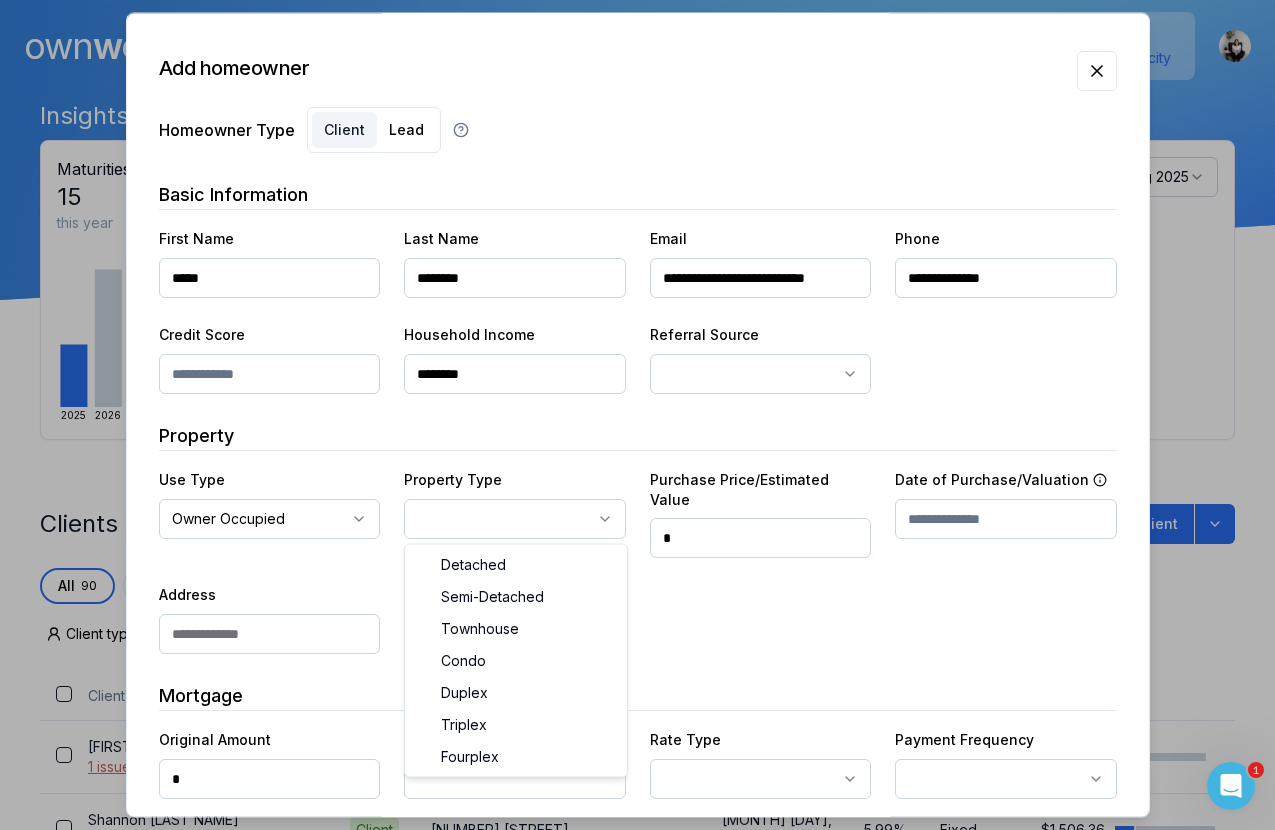 click on "Dashboard Landing Page Adopt My Mortgage 90 of 100 clients used Purchase additional client capacity Insights Maturities by year 15 this year 2025 2026 2027 2028 2029 2030 Mortgages All active Average fixed rate 3.96% Average variable rate 4.41% 43% Average mortgage balance $467,446.24 Average LTV 62.10% Fixed 63 % Variable 37 % 5 years 63 % 3 years 36 % 1 year 1 % Digests Export Aug 2025 Sent Open rate Click rate Next home value estimate update August 4, 2025 Next digest delivery period Aug 11, 2025 - Aug 17, 2025 Clients Search... Bulk action Import from Finmo Add client All 90 Priority 0 Maturing soon 45 Trade up potential 48 Savings potential 7 Equity potential 60 Trigger rate 1 Client type Type" at bounding box center [637, 150] 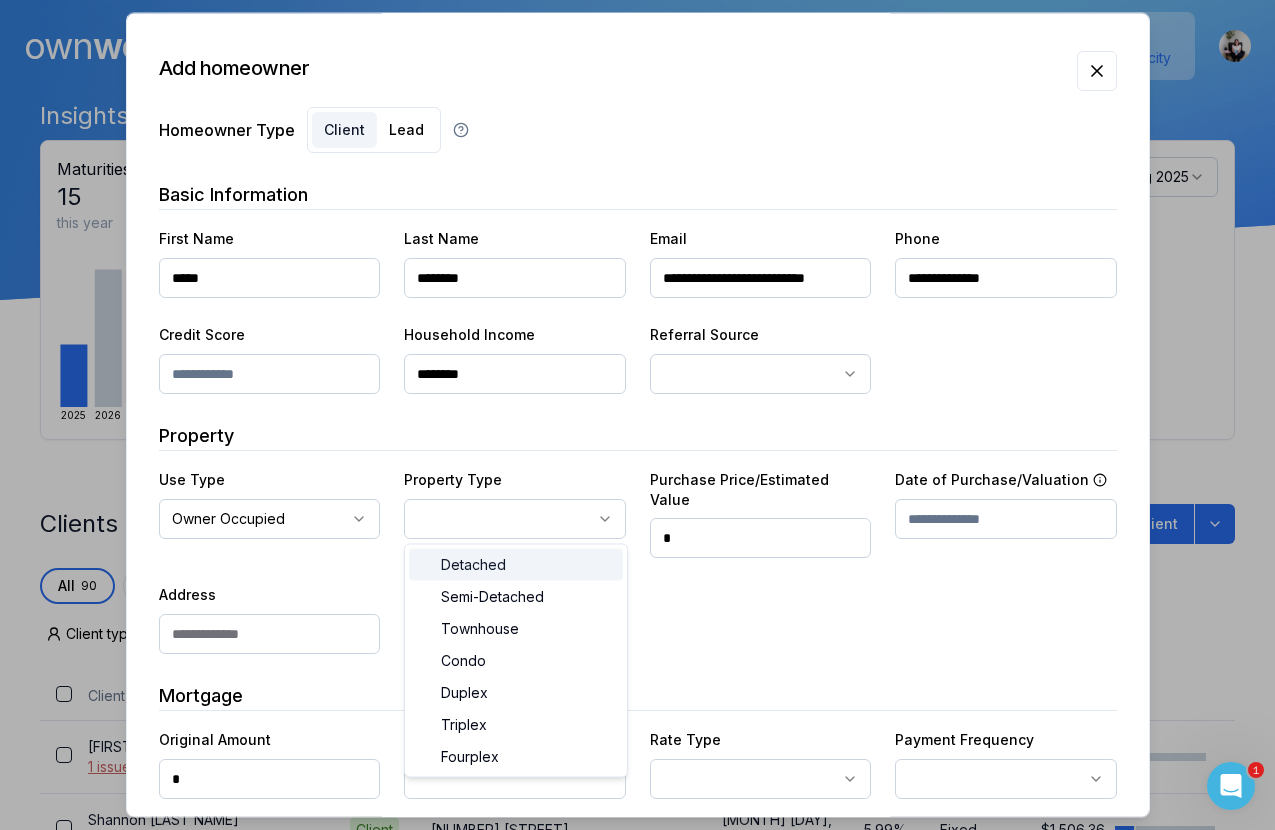 select on "********" 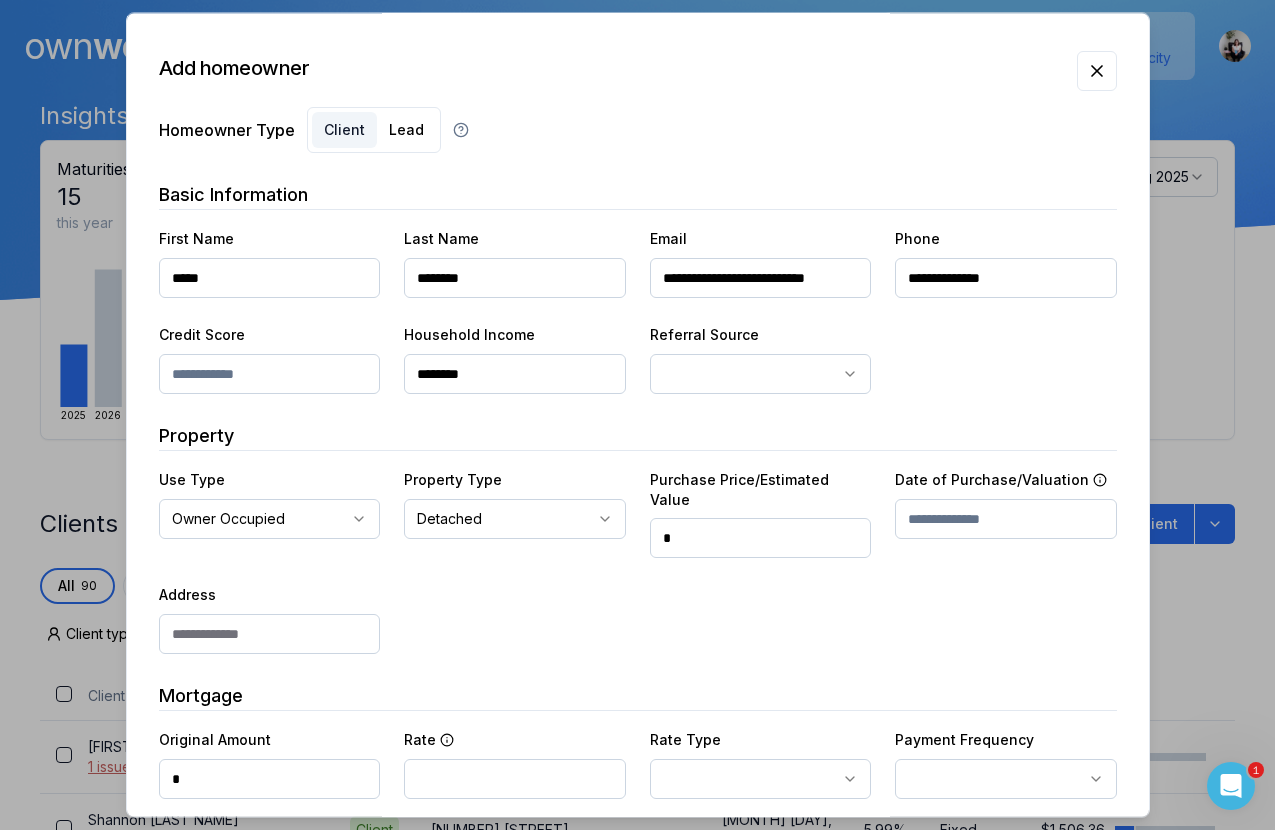 click on "*" at bounding box center (761, 538) 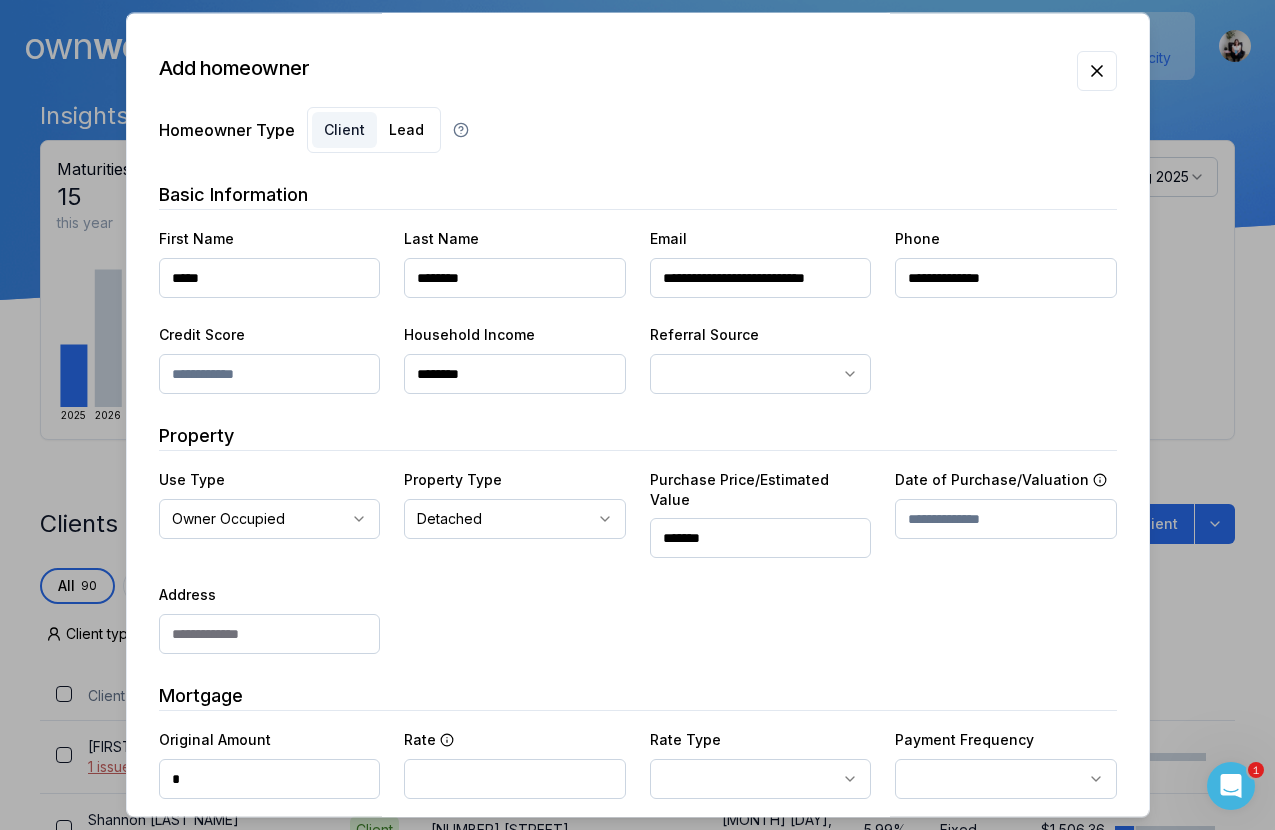 type on "********" 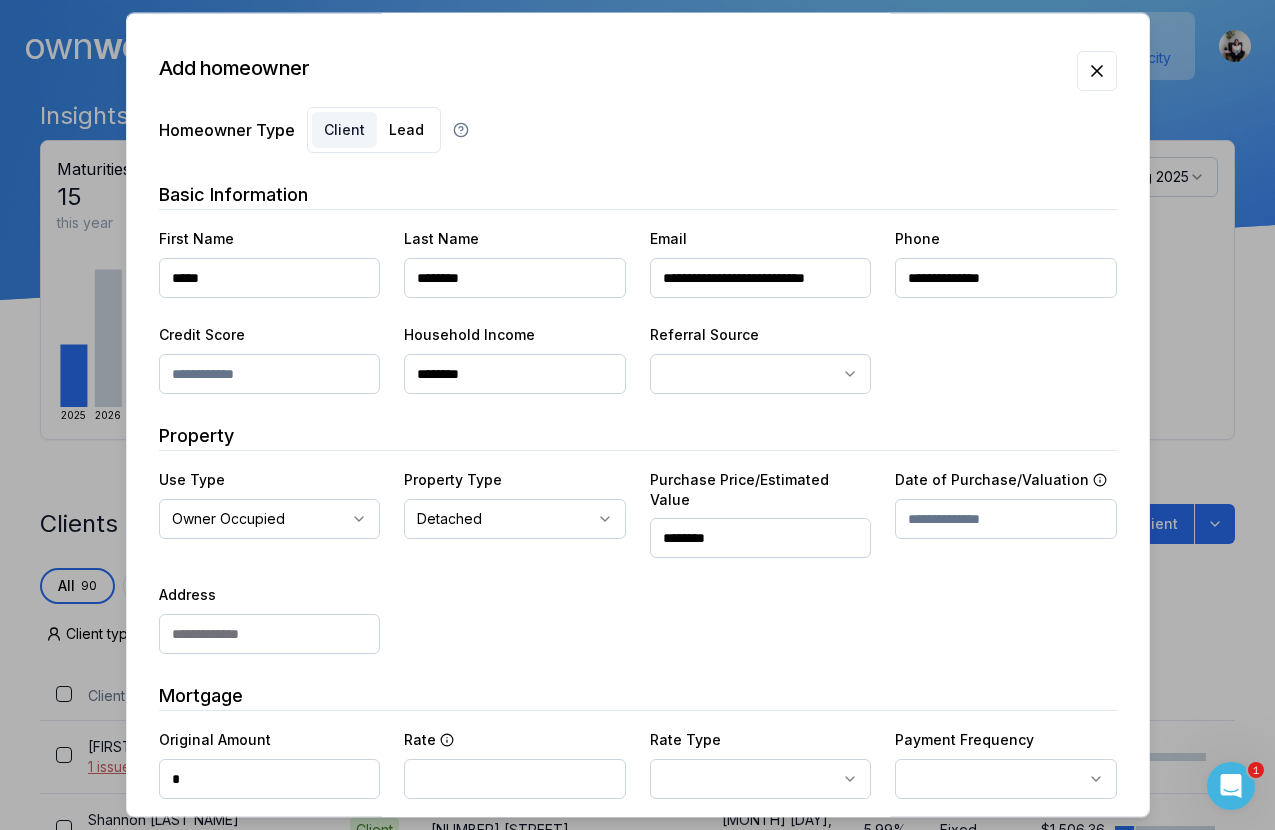click at bounding box center [1006, 519] 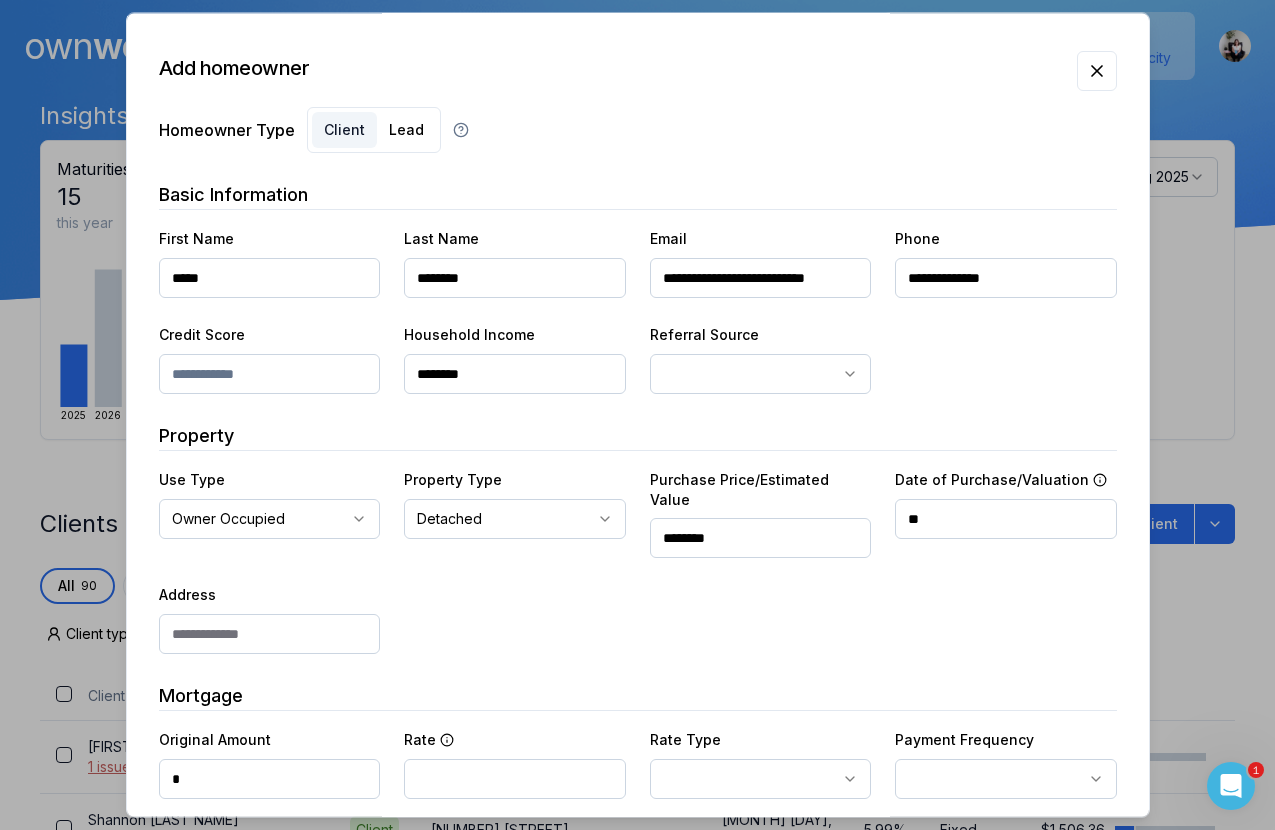 type on "*" 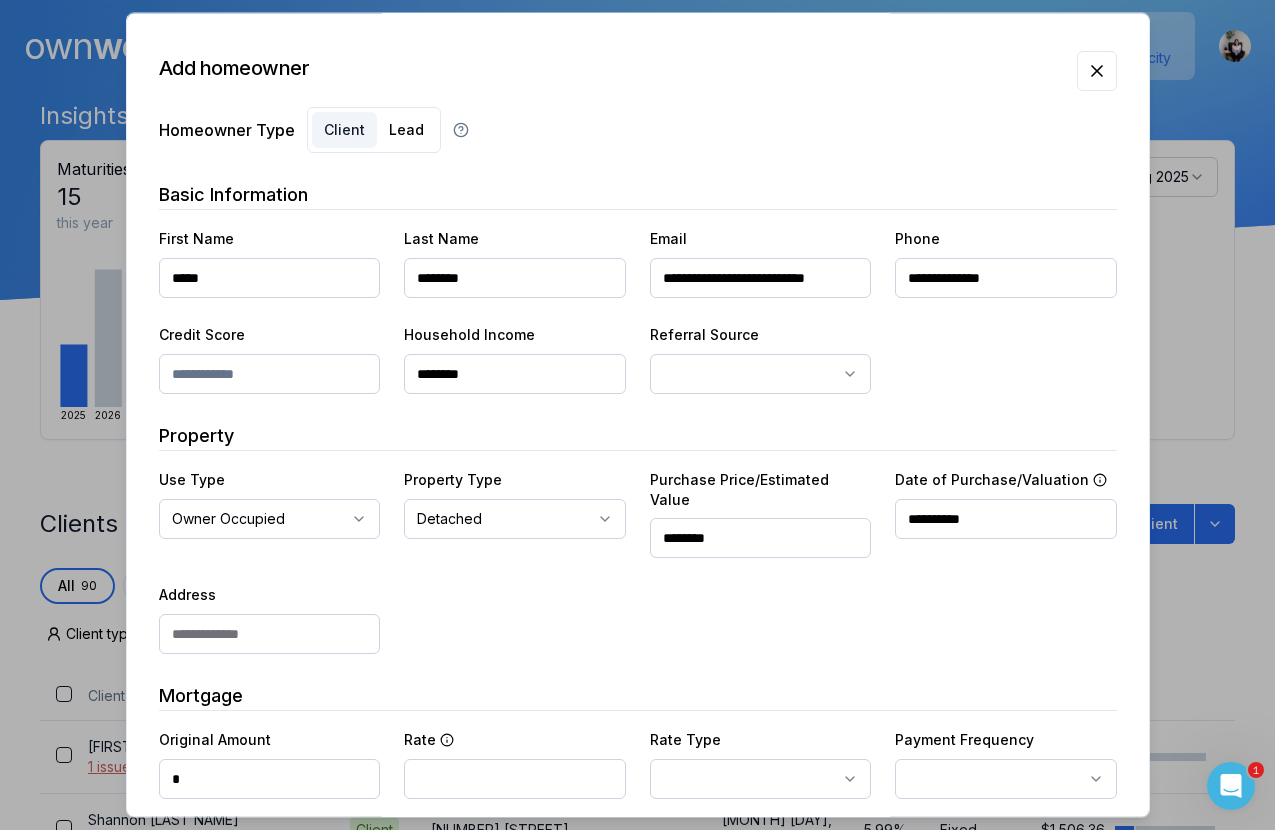 type on "**********" 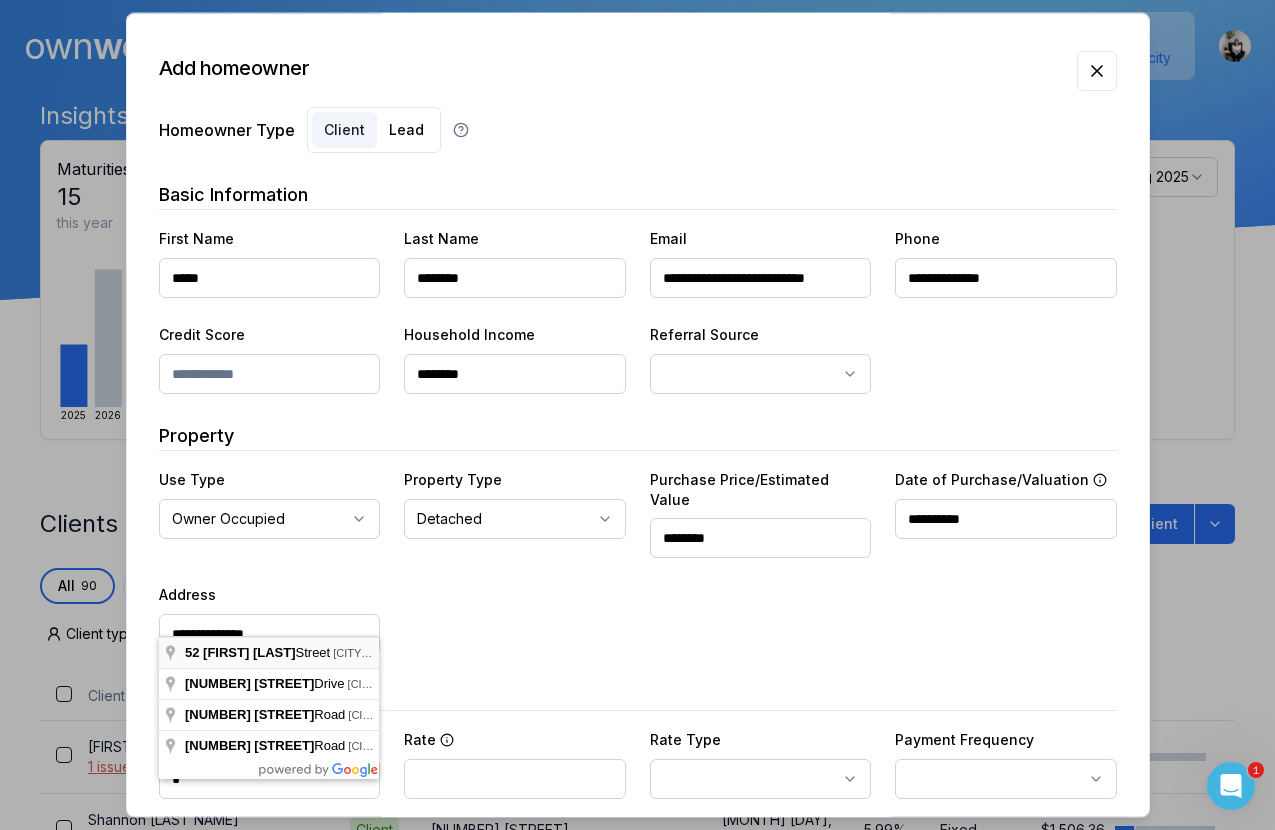 type on "**********" 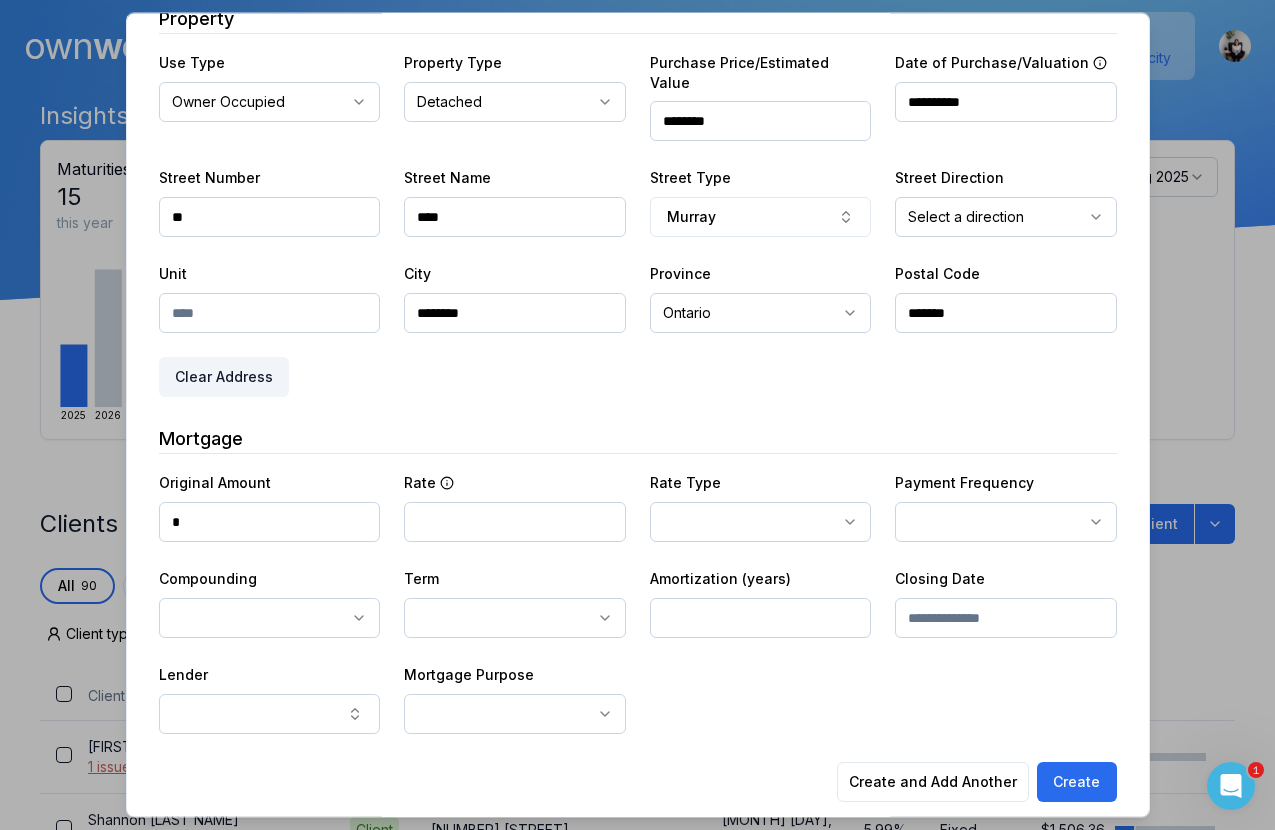 scroll, scrollTop: 416, scrollLeft: 0, axis: vertical 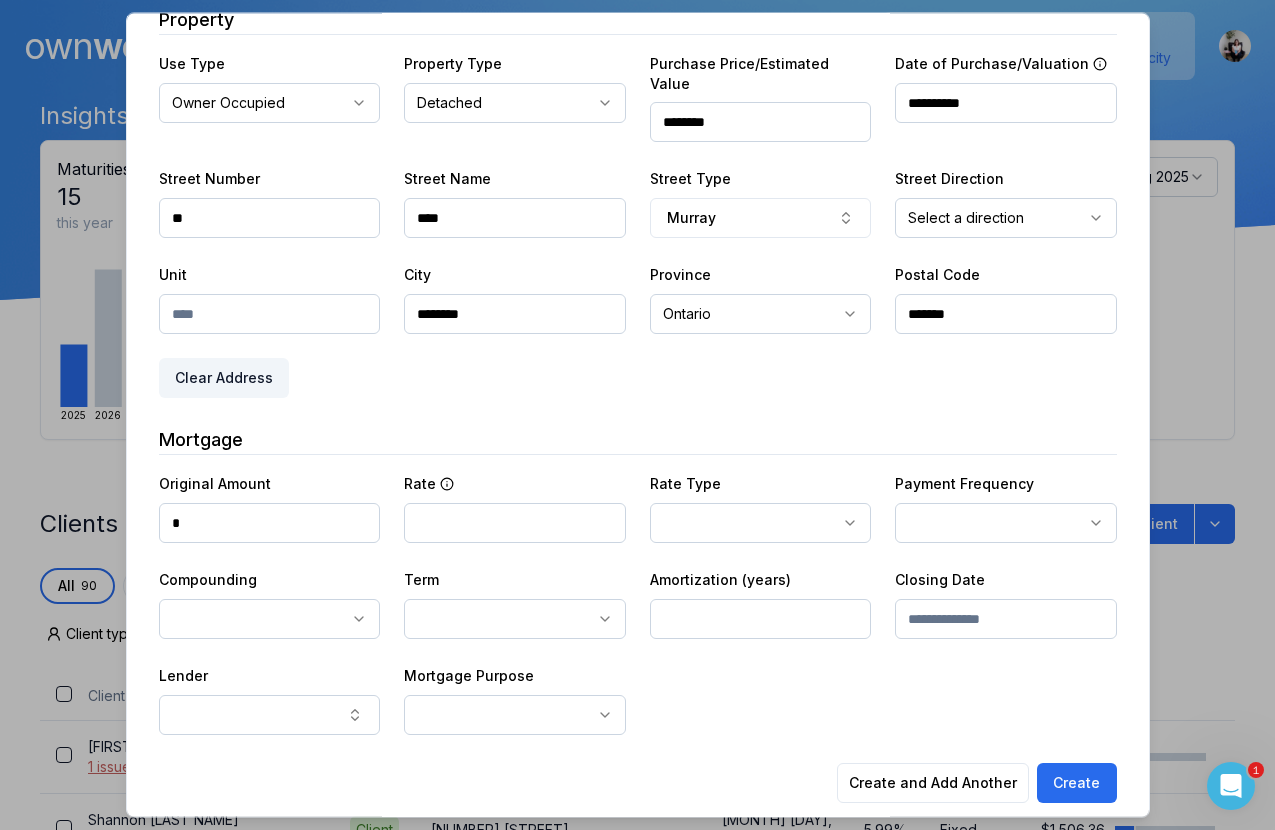 click on "*" at bounding box center [270, 523] 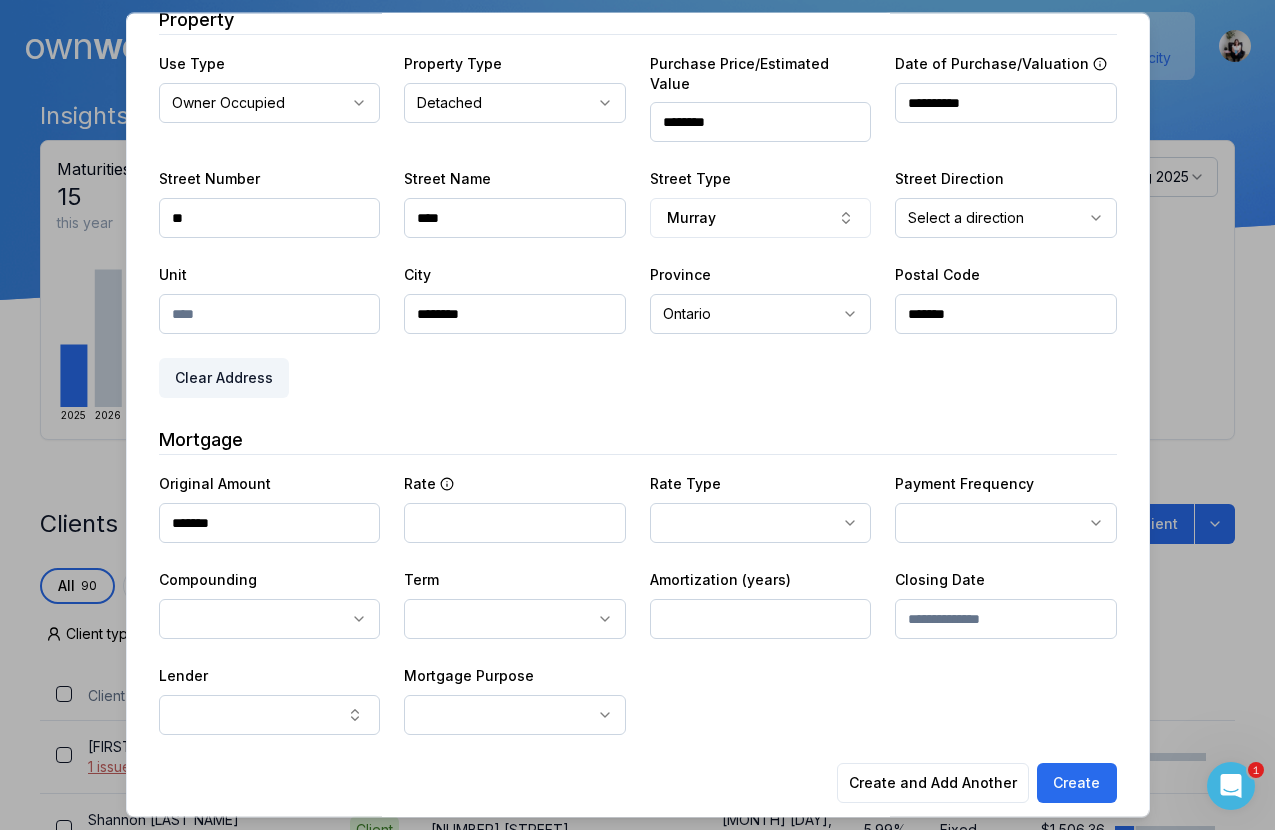 type on "********" 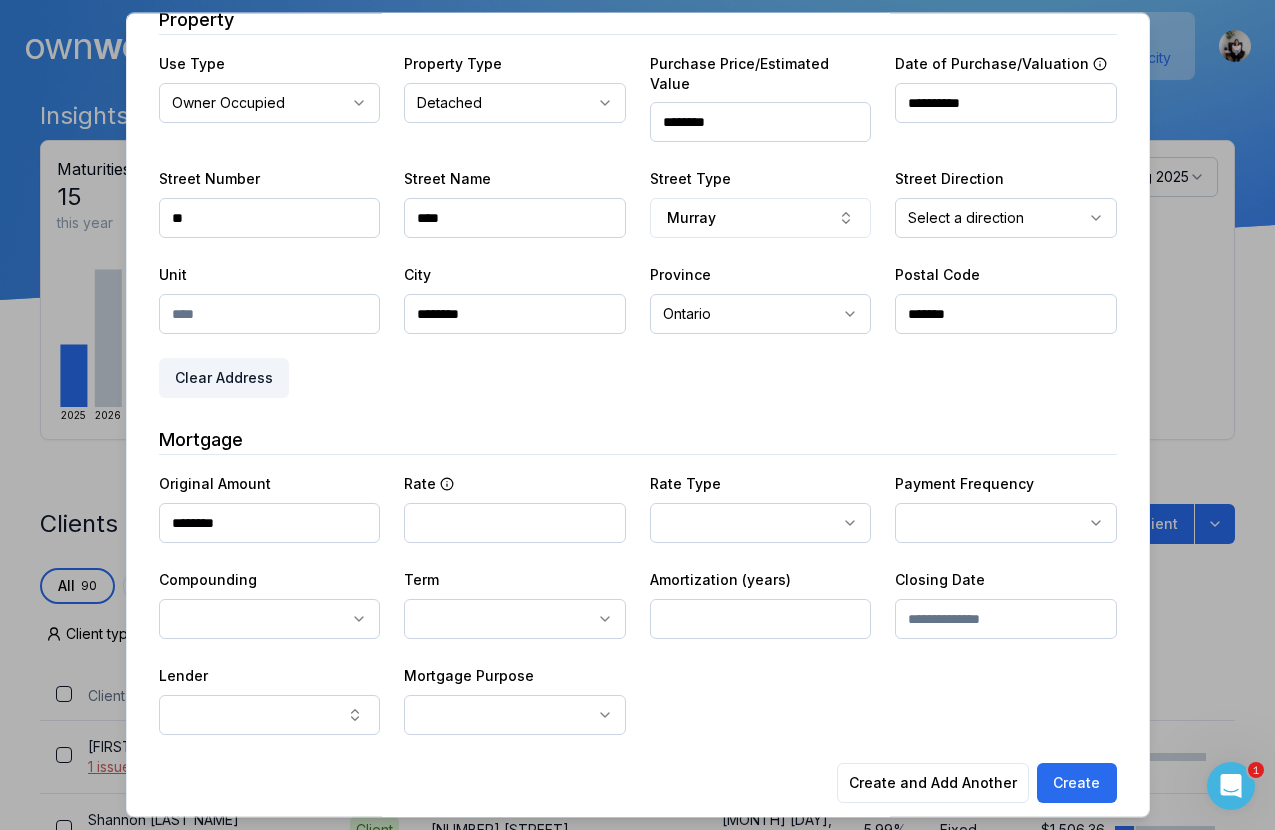 click at bounding box center [515, 523] 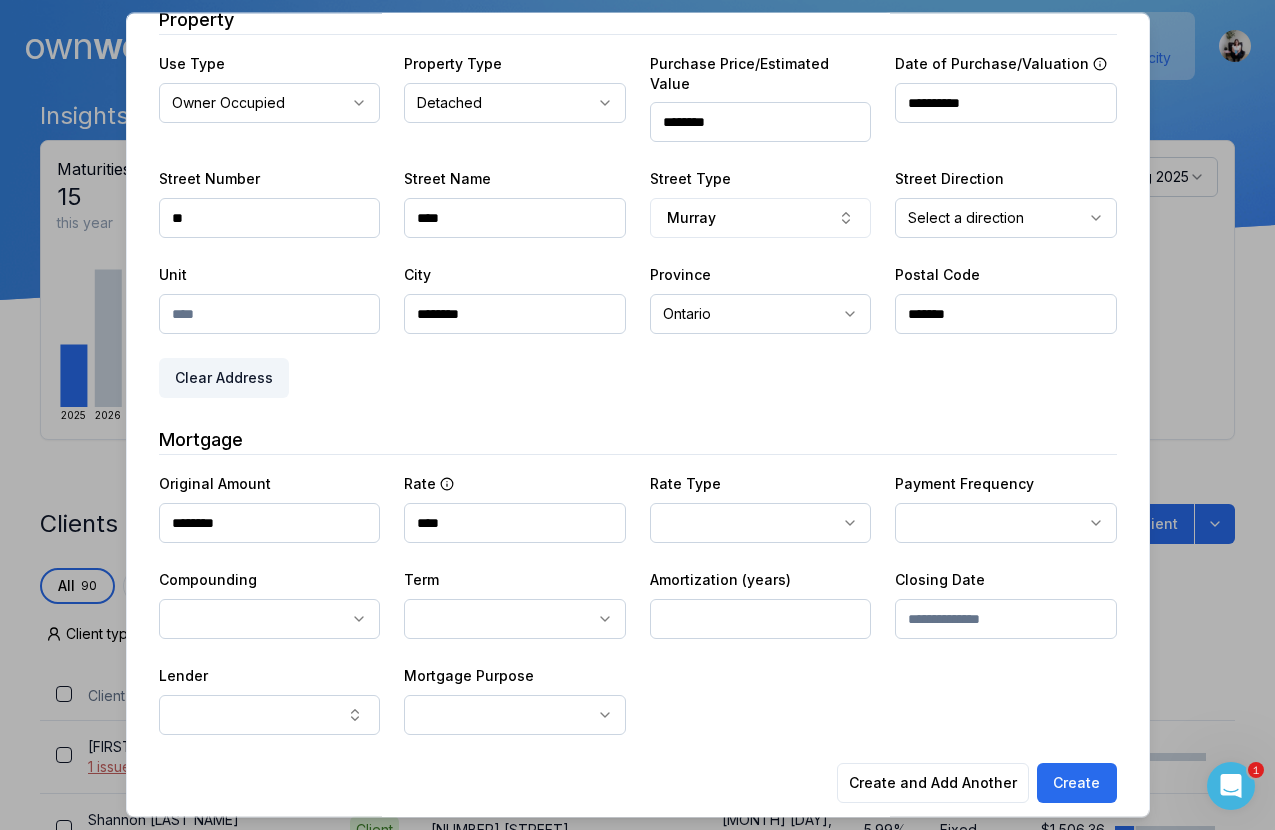 type on "****" 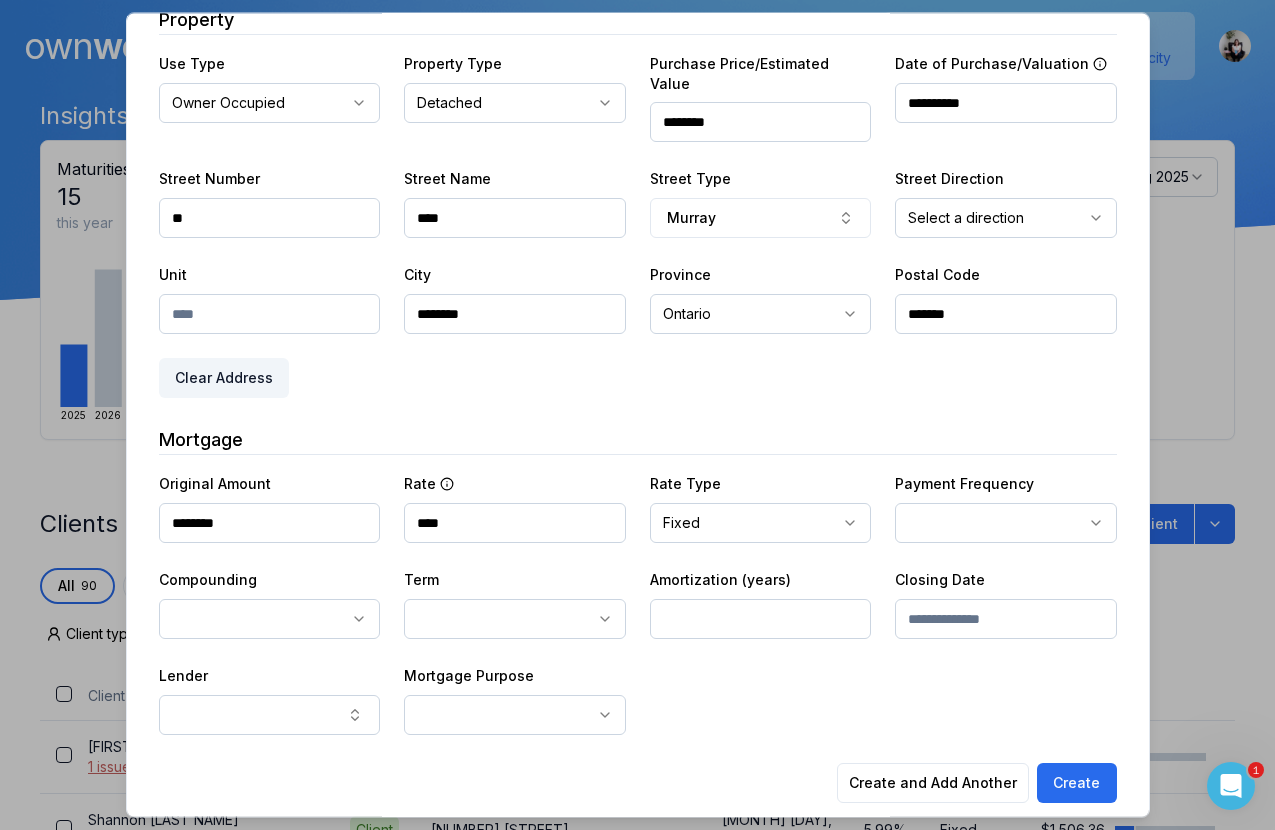 click on "Dashboard Landing Page Adopt My Mortgage 90 of 100 clients used Purchase additional client capacity Insights Maturities by year 15 this year 2025 2026 2027 2028 2029 2030 Mortgages All active Average fixed rate 3.96% Average variable rate 4.41% 43% Average mortgage balance $467,446.24 Average LTV 62.10% Fixed 63 % Variable 37 % 5 years 63 % 3 years 36 % 1 year 1 % Digests Export Aug 2025 Sent Open rate Click rate Next home value estimate update August 4, 2025 Next digest delivery period Aug 11, 2025 - Aug 17, 2025 Clients Search... Bulk action Import from Finmo Add client All 90 Priority 0 Maturing soon 45 Trade up potential 48 Savings potential 7 Equity potential 60 Trigger rate 1 Client type Type" at bounding box center (637, 150) 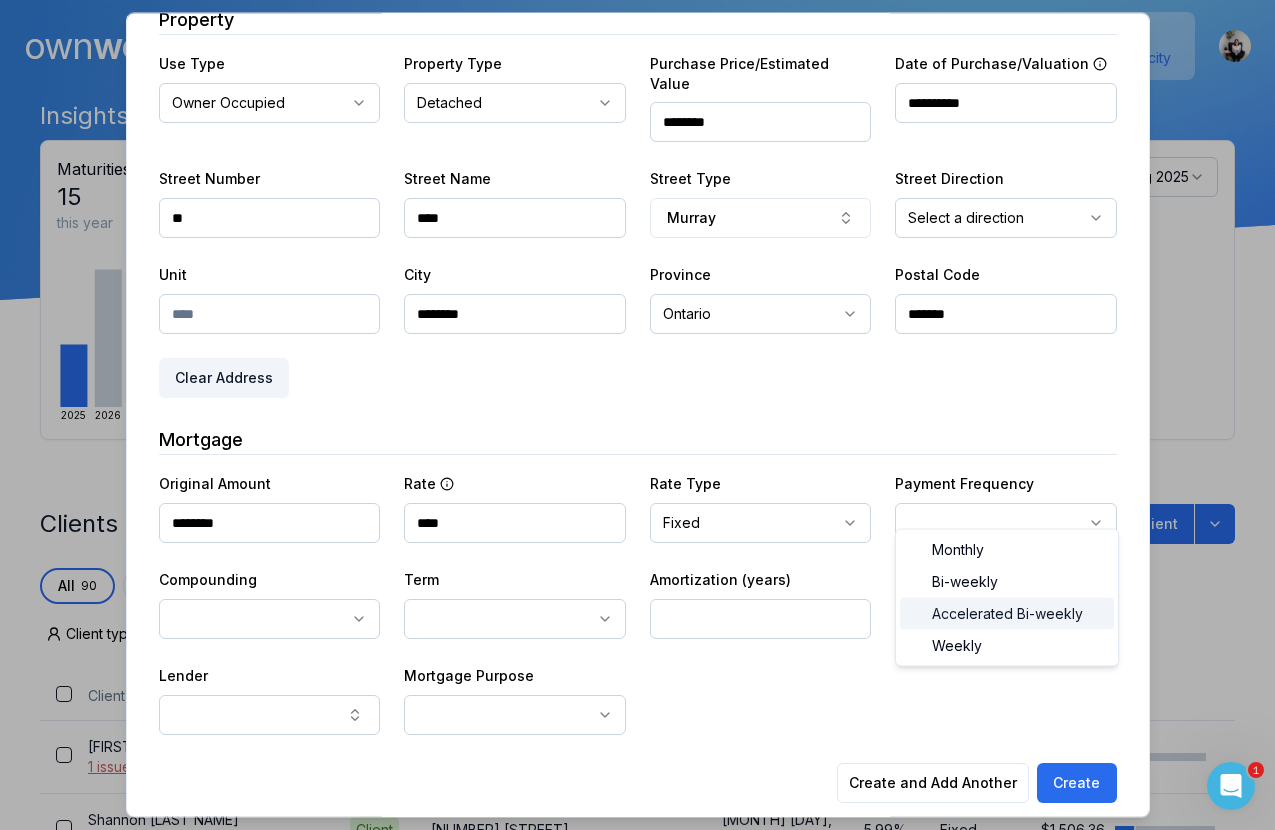 select on "**********" 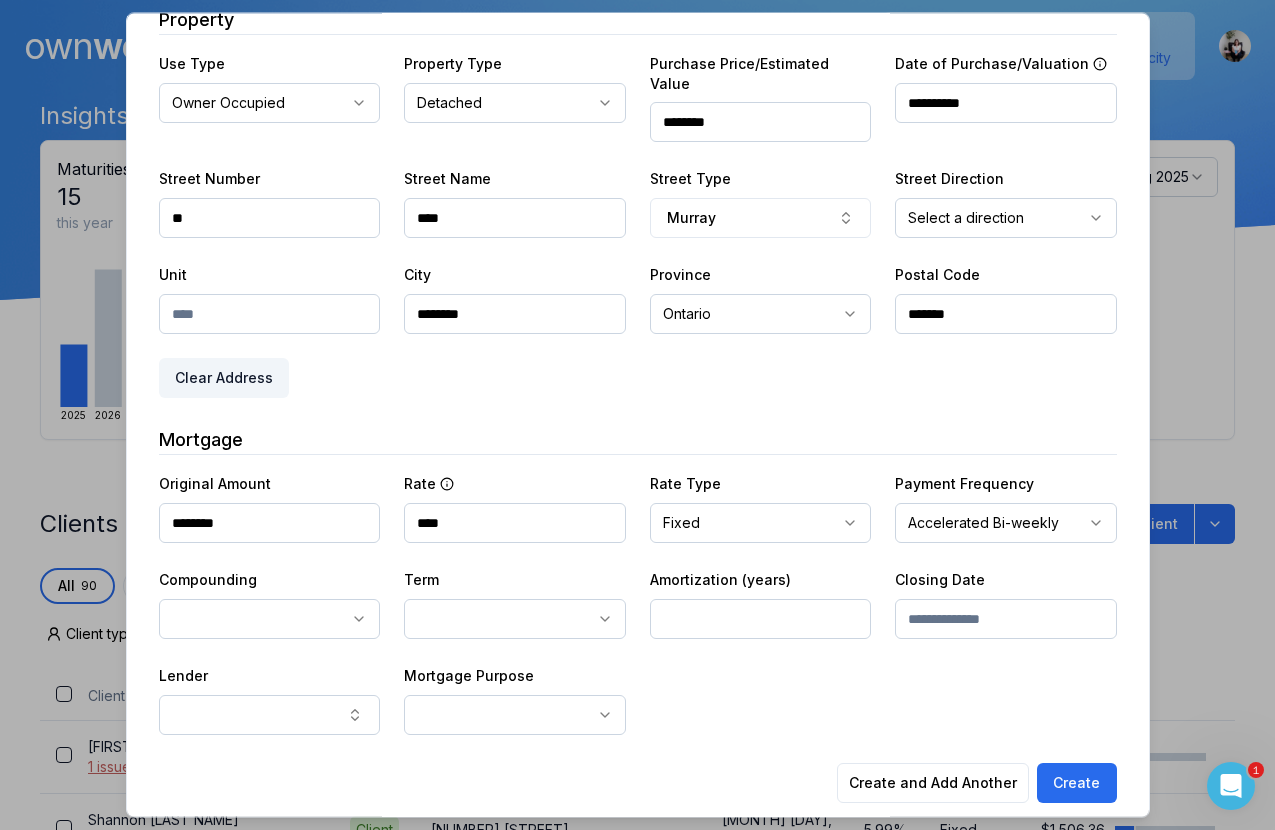click on "Dashboard Landing Page Adopt My Mortgage 90 of 100 clients used Purchase additional client capacity Insights Maturities by year 15 this year 2025 2026 2027 2028 2029 2030 Mortgages All active Average fixed rate 3.96% Average variable rate 4.41% 43% Average mortgage balance $467,446.24 Average LTV 62.10% Fixed 63 % Variable 37 % 5 years 63 % 3 years 36 % 1 year 1 % Digests Export Aug 2025 Sent Open rate Click rate Next home value estimate update August 4, 2025 Next digest delivery period Aug 11, 2025 - Aug 17, 2025 Clients Search... Bulk action Import from Finmo Add client All 90 Priority 0 Maturing soon 45 Trade up potential 48 Savings potential 7 Equity potential 60 Trigger rate 1 Client type Type" at bounding box center [637, 150] 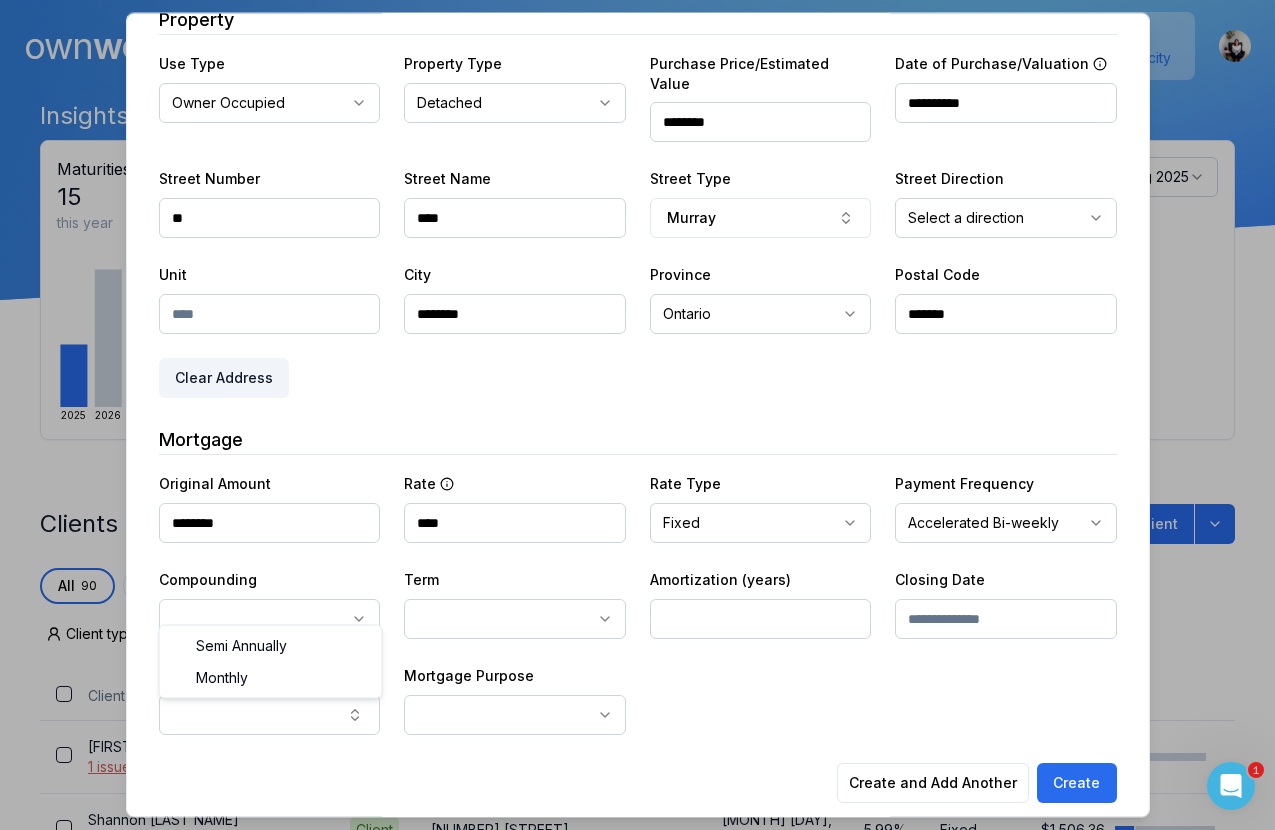 select on "**********" 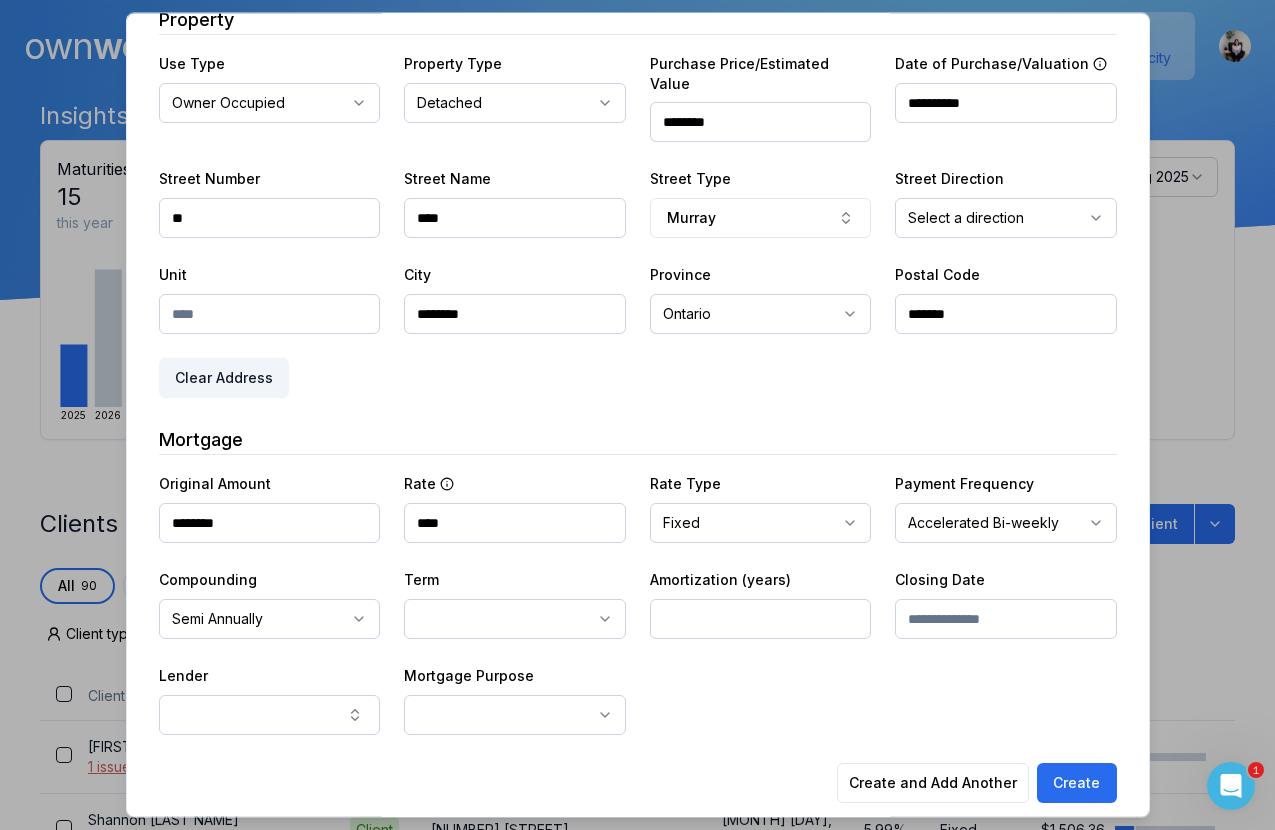click on "Dashboard Landing Page Adopt My Mortgage 90 of 100 clients used Purchase additional client capacity Insights Maturities by year 15 this year 2025 2026 2027 2028 2029 2030 Mortgages All active Average fixed rate 3.96% Average variable rate 4.41% 43% Average mortgage balance $467,446.24 Average LTV 62.10% Fixed 63 % Variable 37 % 5 years 63 % 3 years 36 % 1 year 1 % Digests Export Aug 2025 Sent Open rate Click rate Next home value estimate update August 4, 2025 Next digest delivery period Aug 11, 2025 - Aug 17, 2025 Clients Search... Bulk action Import from Finmo Add client All 90 Priority 0 Maturing soon 45 Trade up potential 48 Savings potential 7 Equity potential 60 Trigger rate 1 Client type Type" at bounding box center [637, 150] 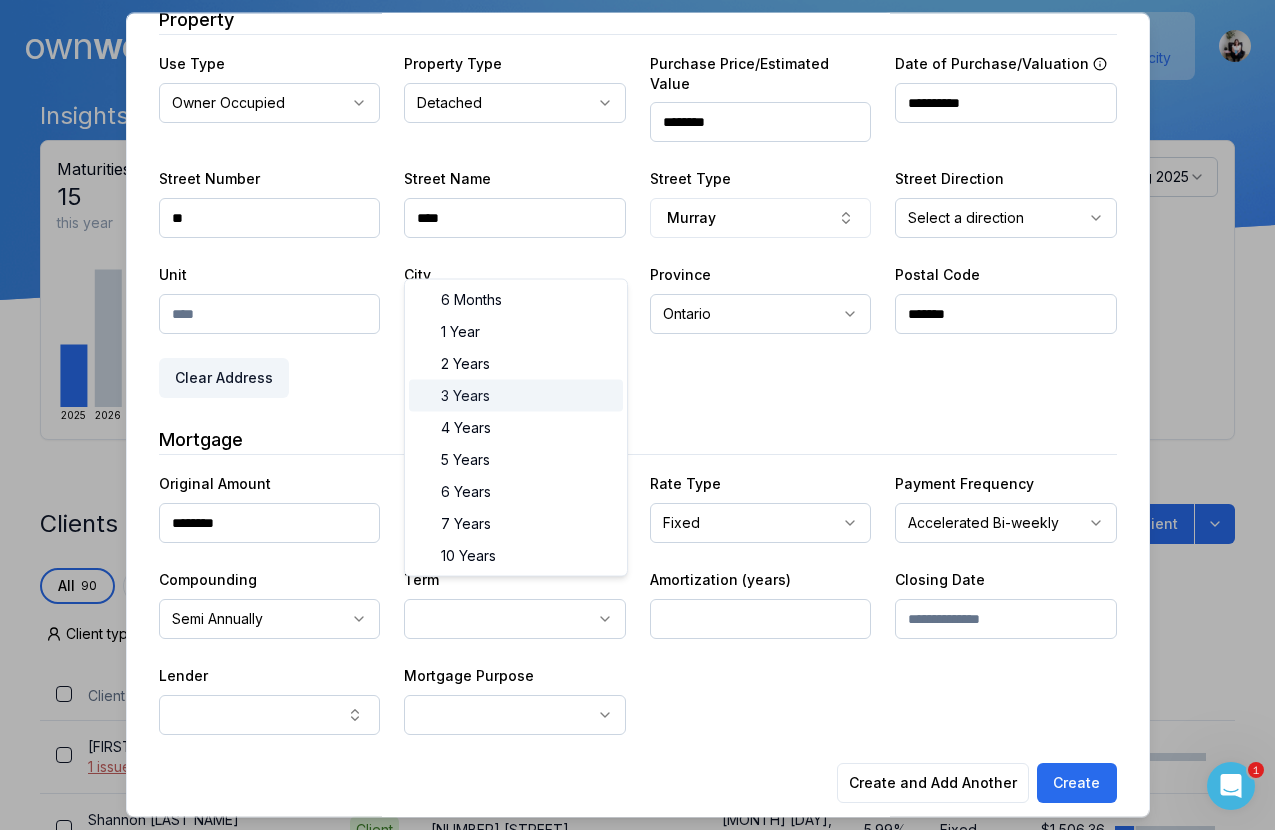 select on "**" 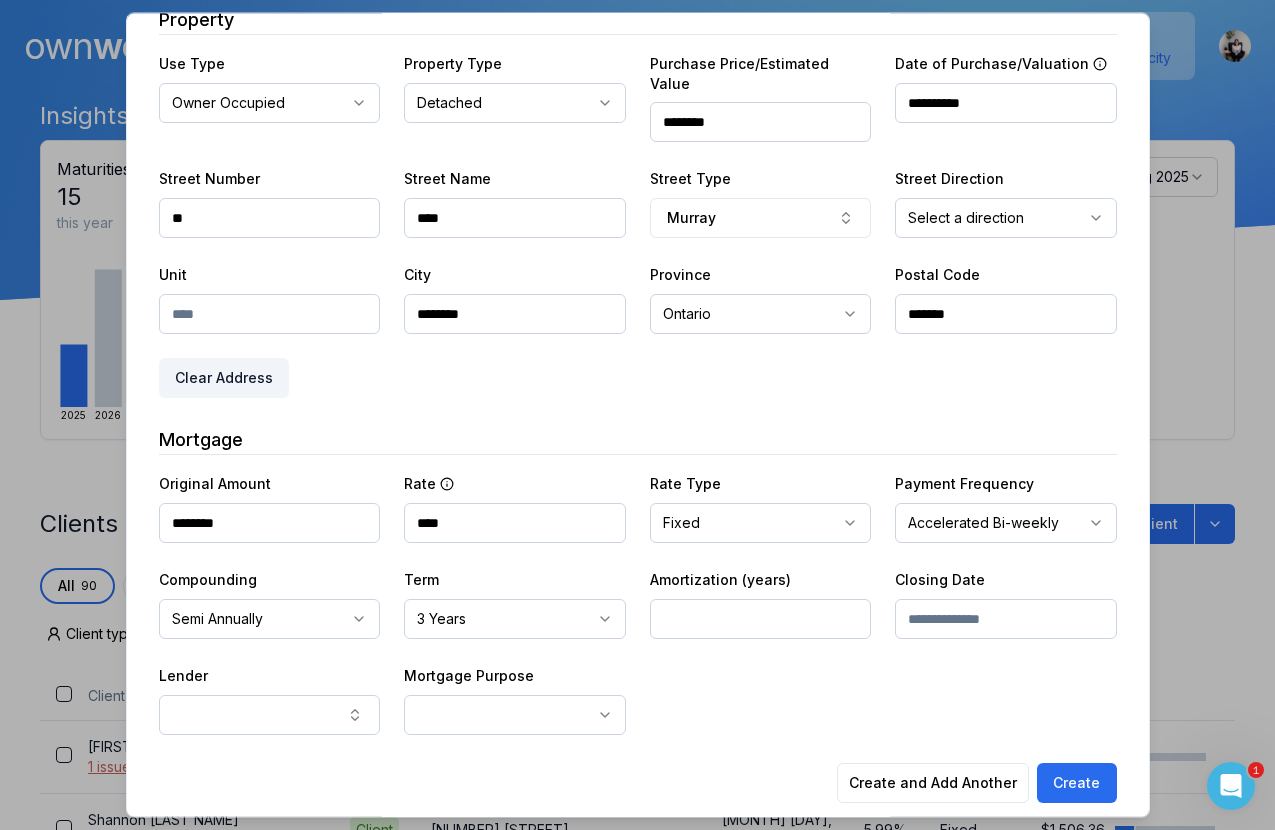 click at bounding box center [761, 619] 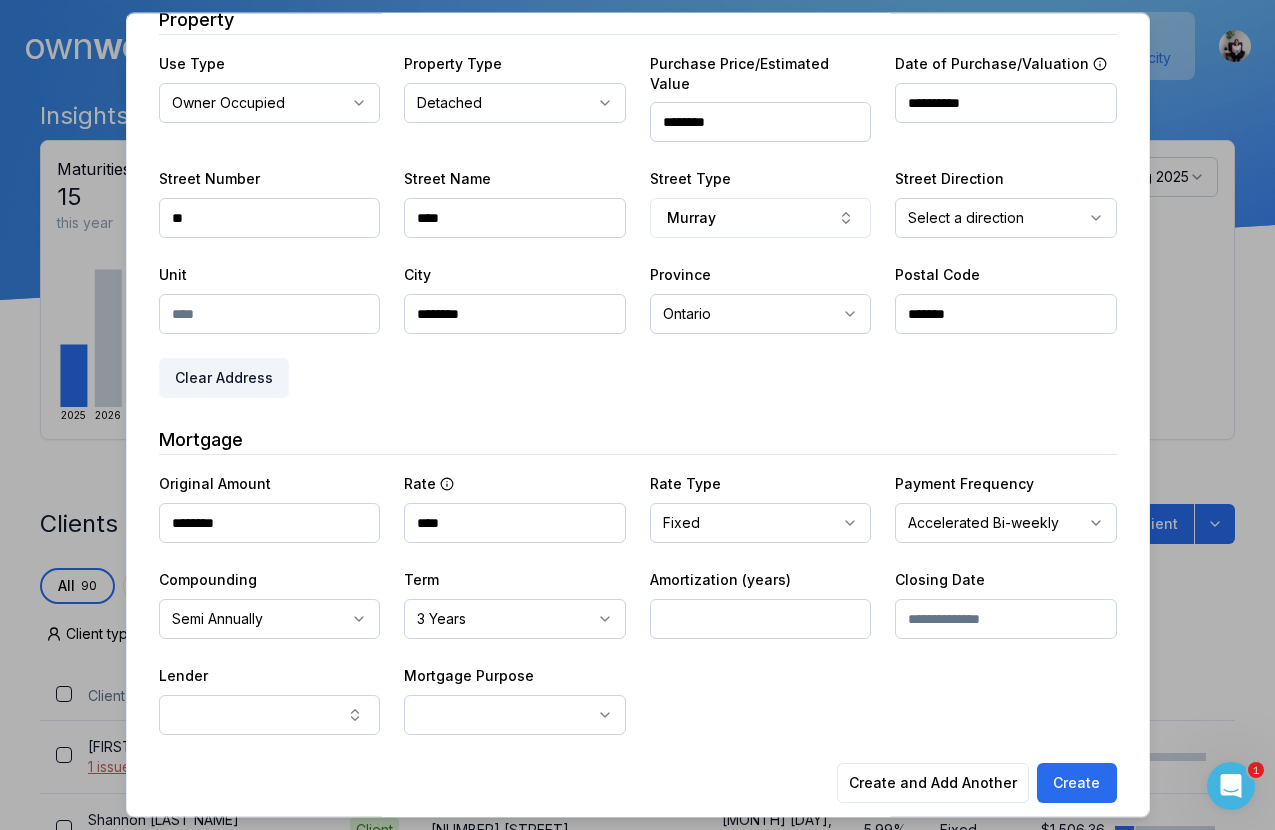 type on "**" 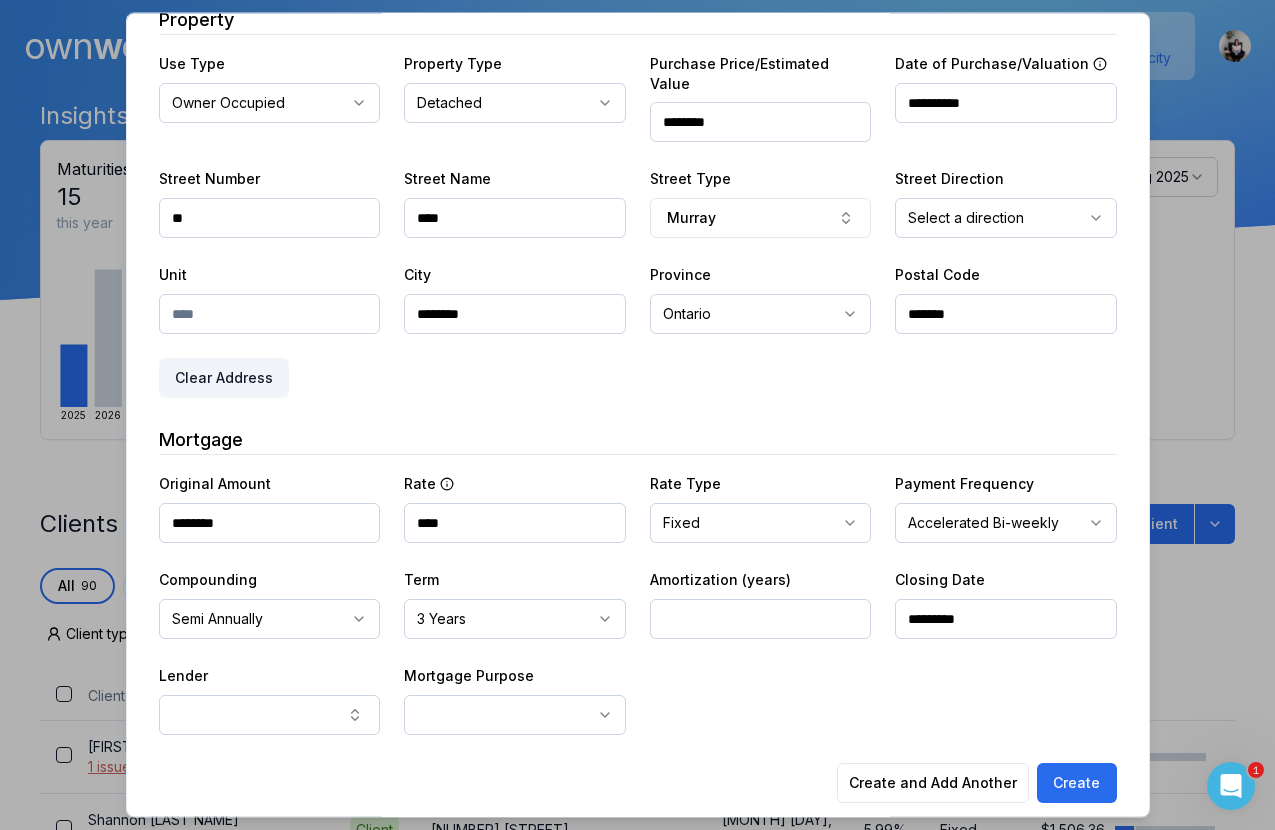 type on "********" 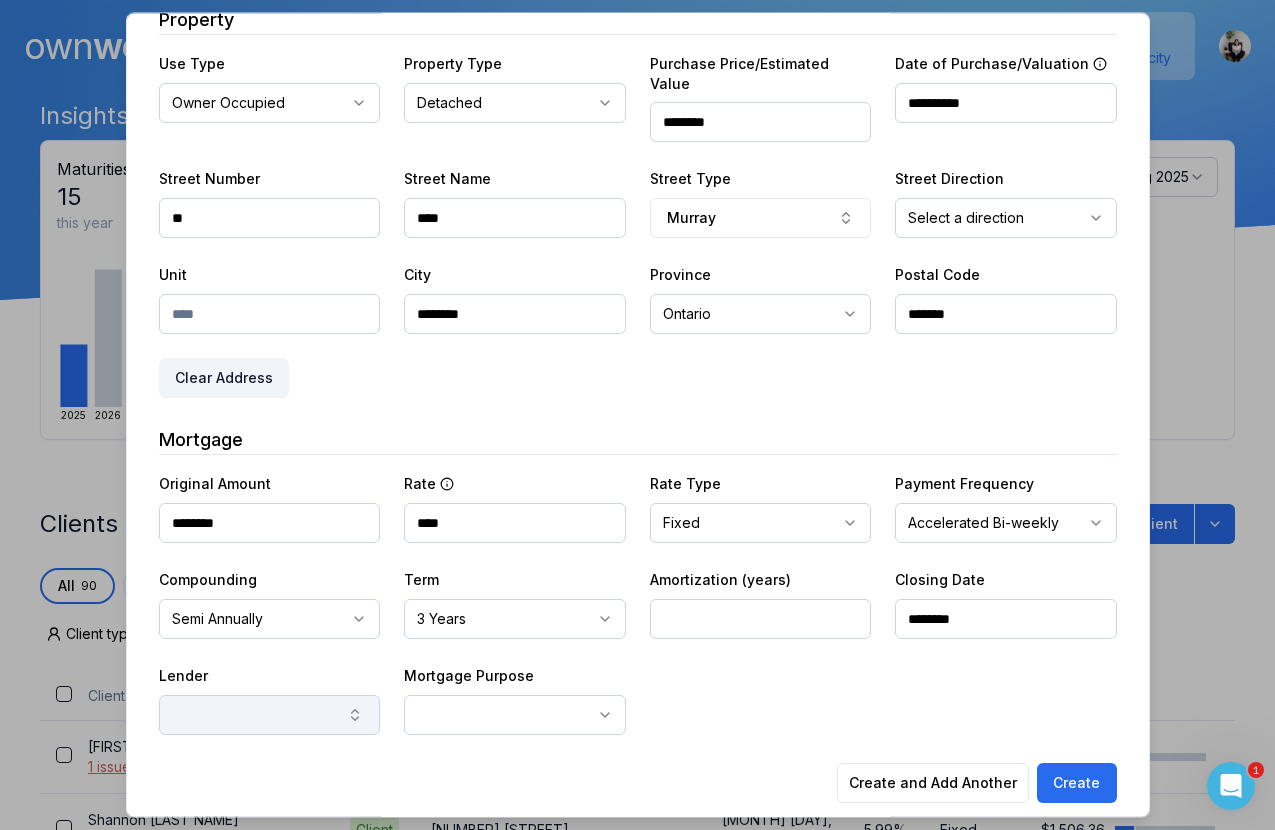 click at bounding box center [270, 715] 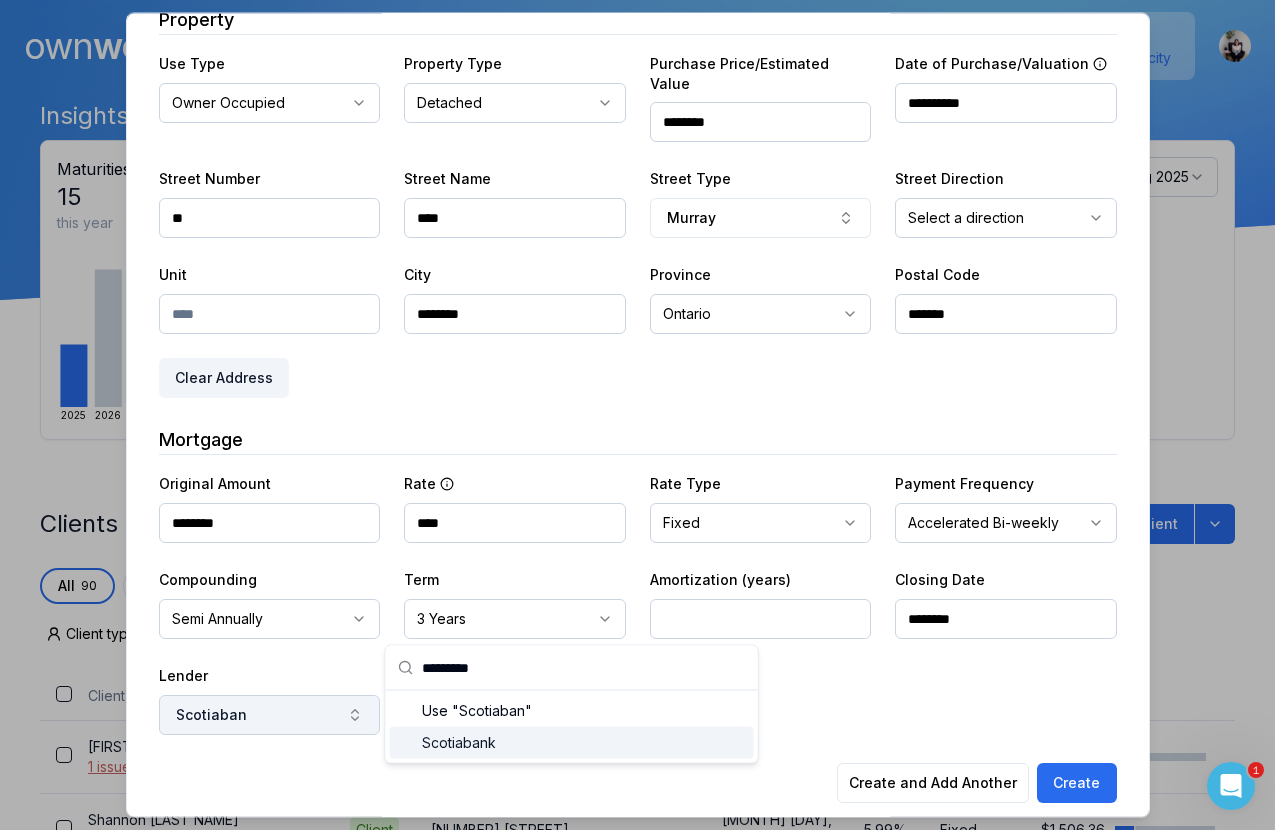 type on "**********" 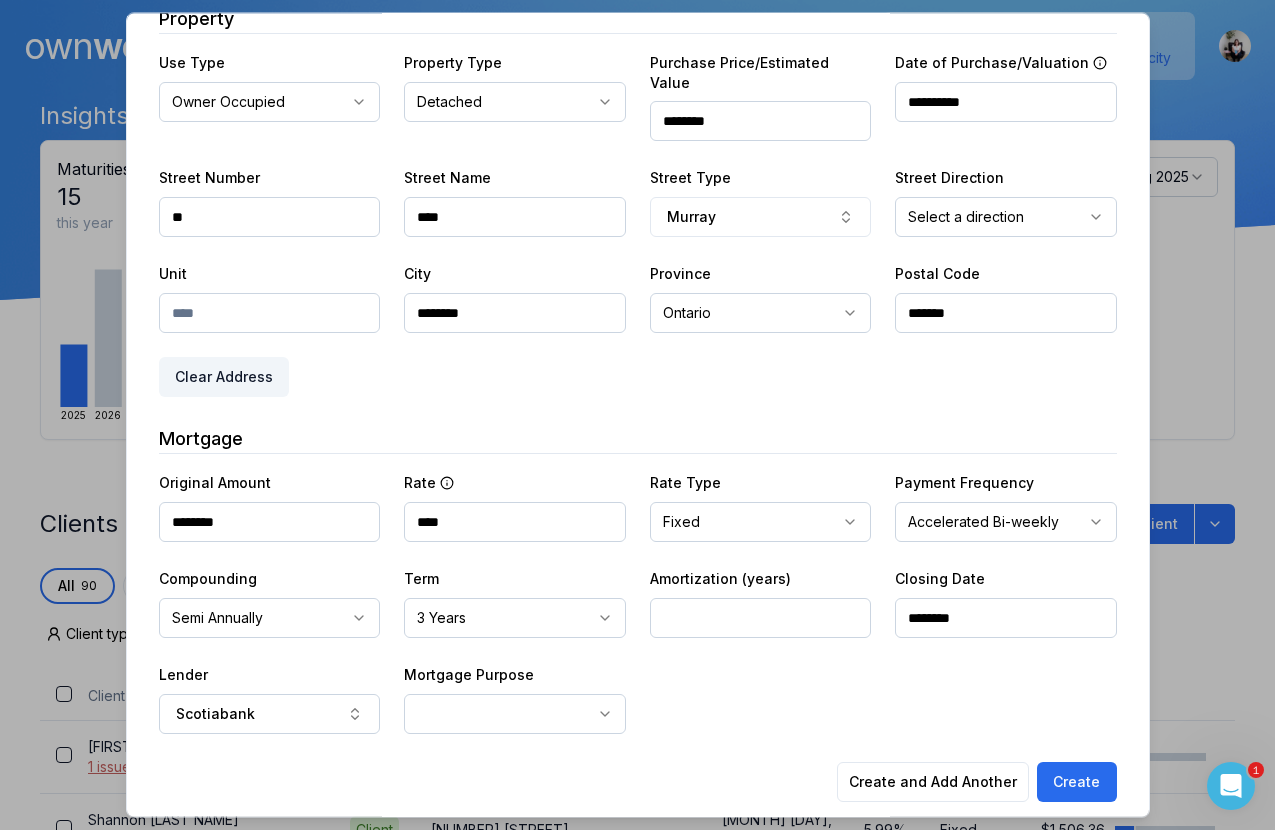 scroll, scrollTop: 416, scrollLeft: 0, axis: vertical 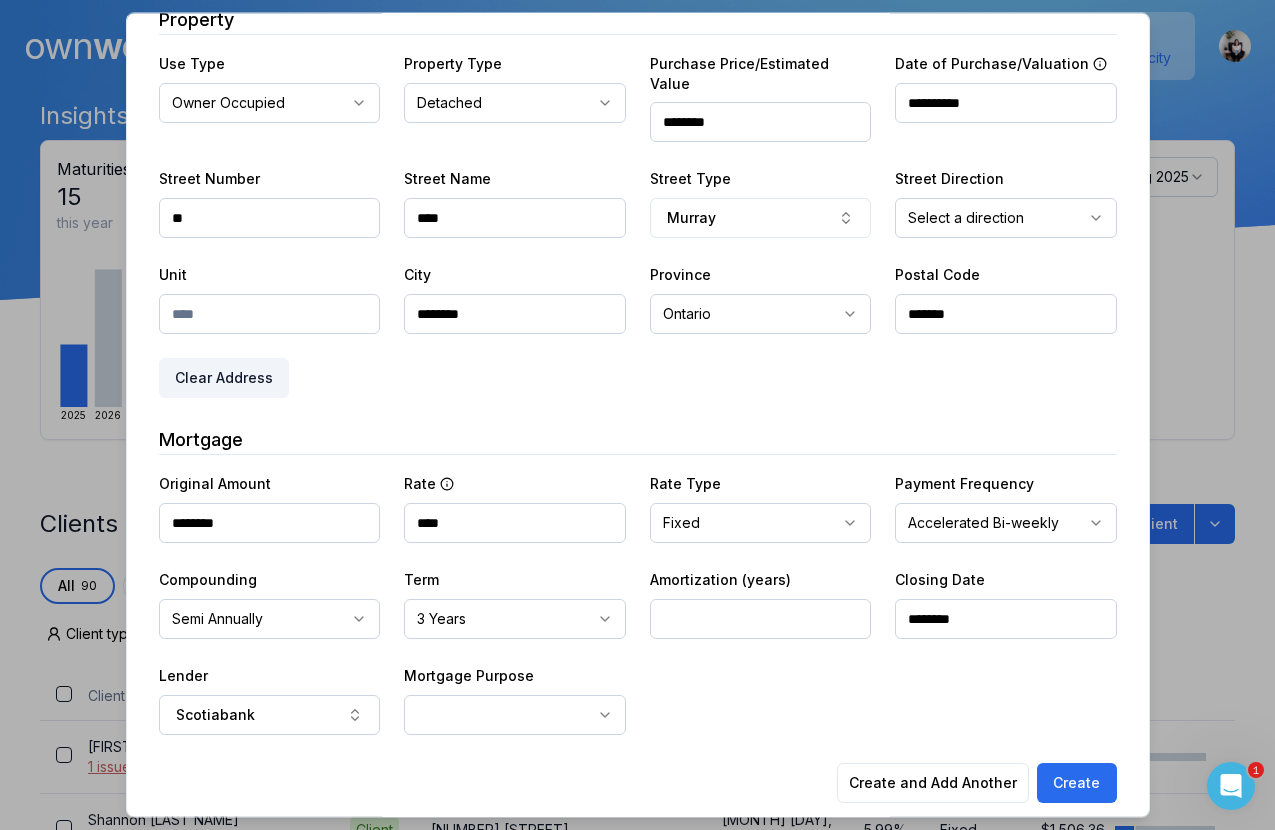 click on "Dashboard Landing Page Adopt My Mortgage 90 of 100 clients used Purchase additional client capacity Insights Maturities by year 15 this year 2025 2026 2027 2028 2029 2030 Mortgages All active Average fixed rate 3.96% Average variable rate 4.41% 43% Average mortgage balance $467,446.24 Average LTV 62.10% Fixed 63 % Variable 37 % 5 years 63 % 3 years 36 % 1 year 1 % Digests Export Aug 2025 Sent Open rate Click rate Next home value estimate update August 4, 2025 Next digest delivery period Aug 11, 2025 - Aug 17, 2025 Clients Search... Bulk action Import from Finmo Add client All 90 Priority 0 Maturing soon 45 Trade up potential 48 Savings potential 7 Equity potential 60 Trigger rate 1 Client type Type" at bounding box center [637, 150] 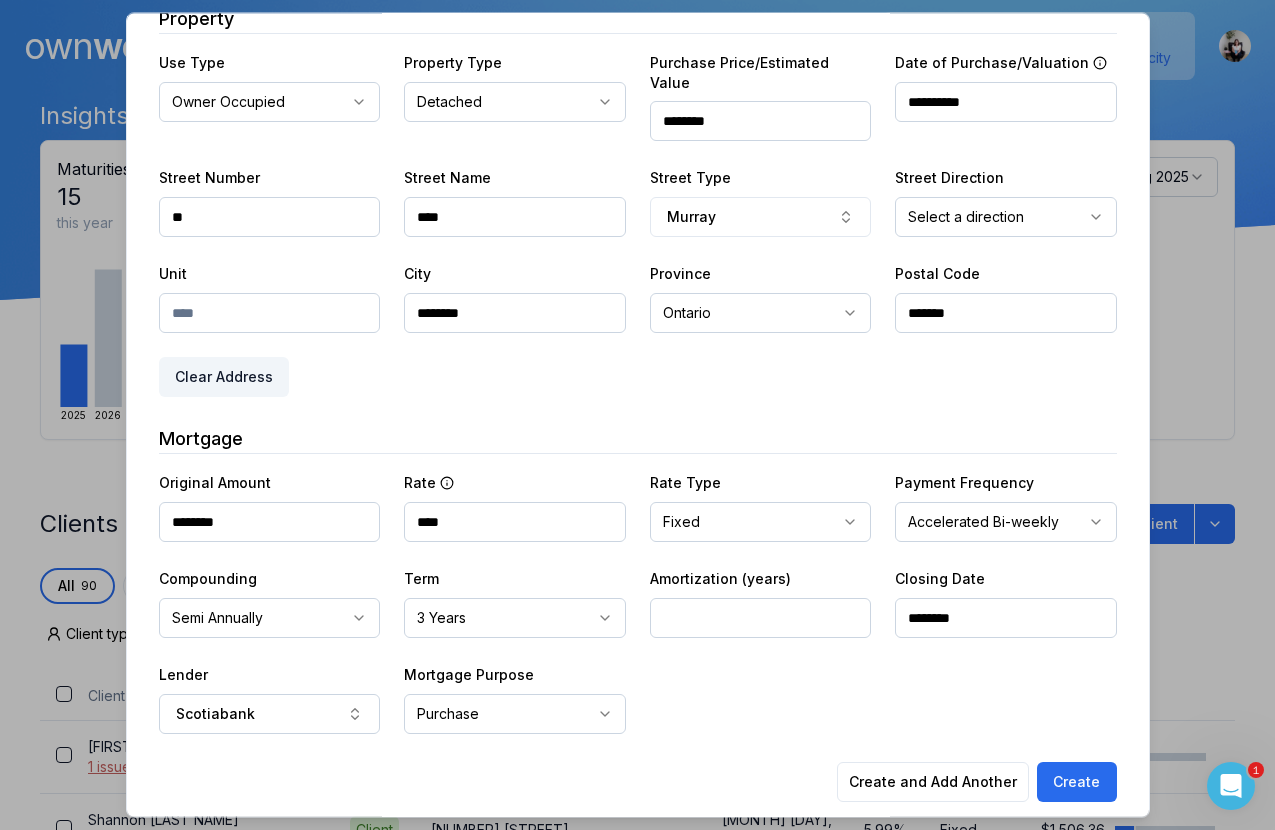 scroll, scrollTop: 416, scrollLeft: 0, axis: vertical 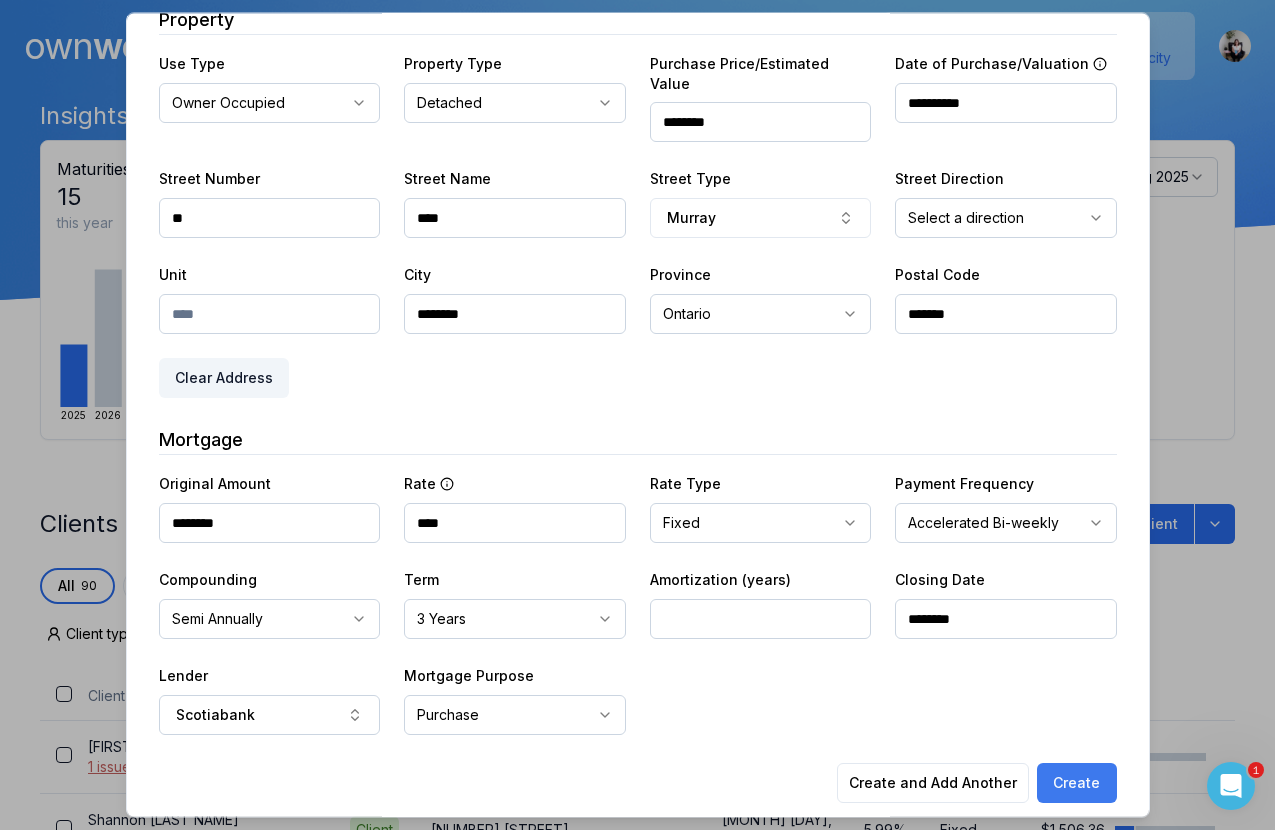 click on "Create" at bounding box center [1077, 783] 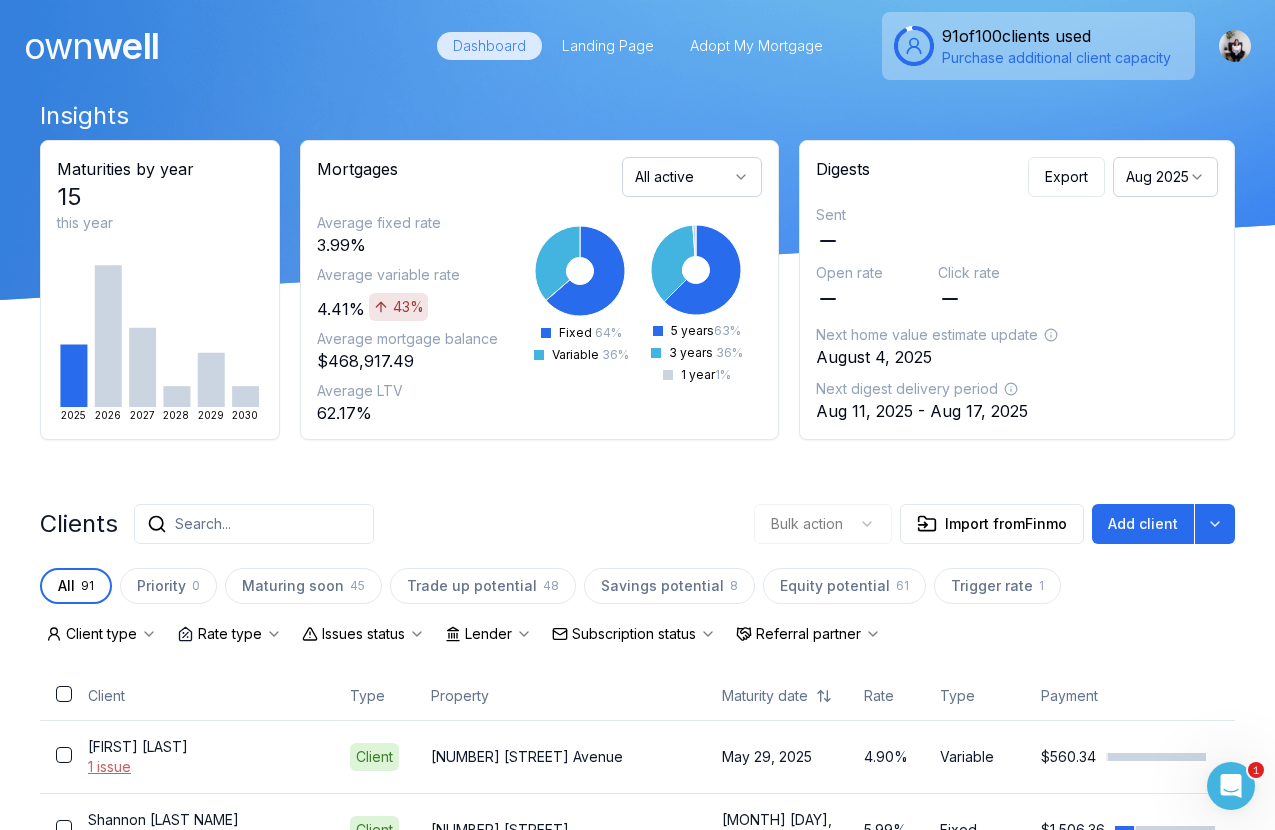 click on "Search..." at bounding box center (254, 524) 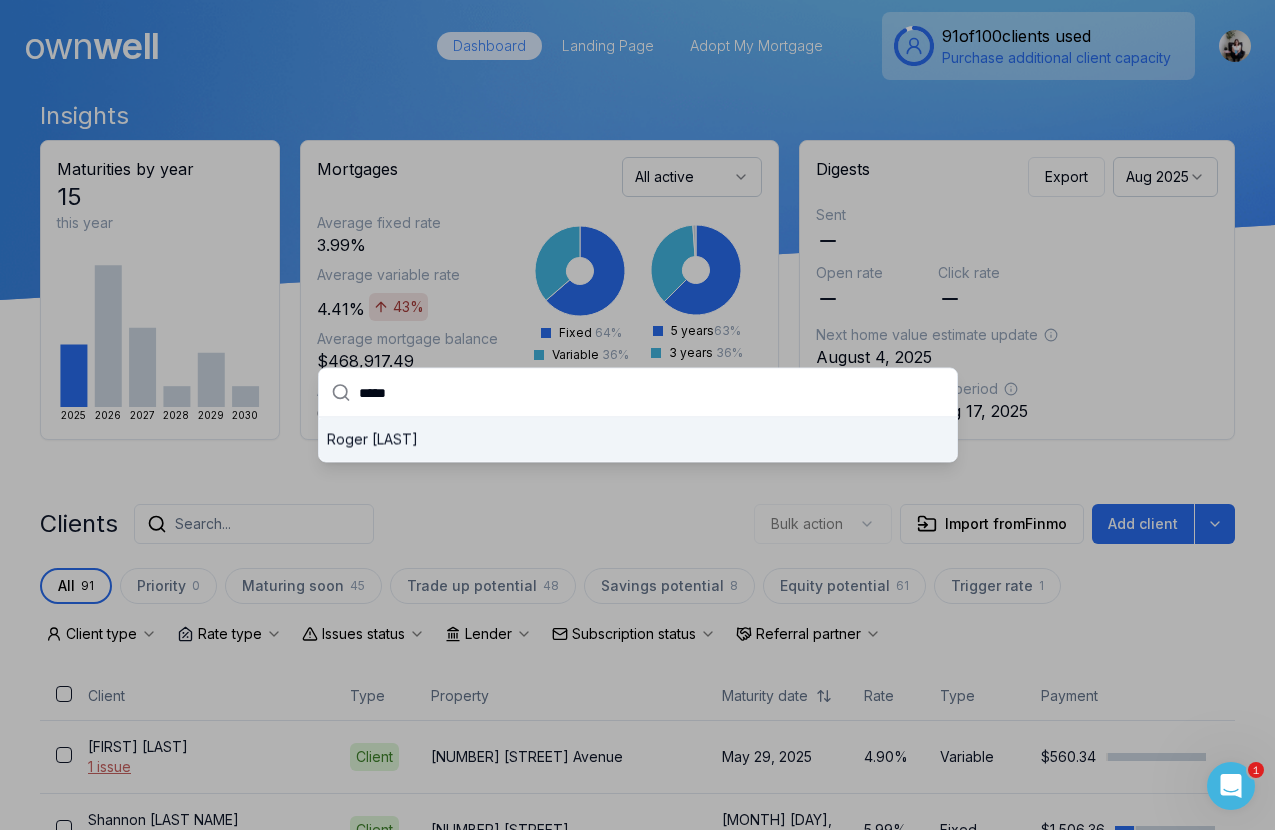 type on "*****" 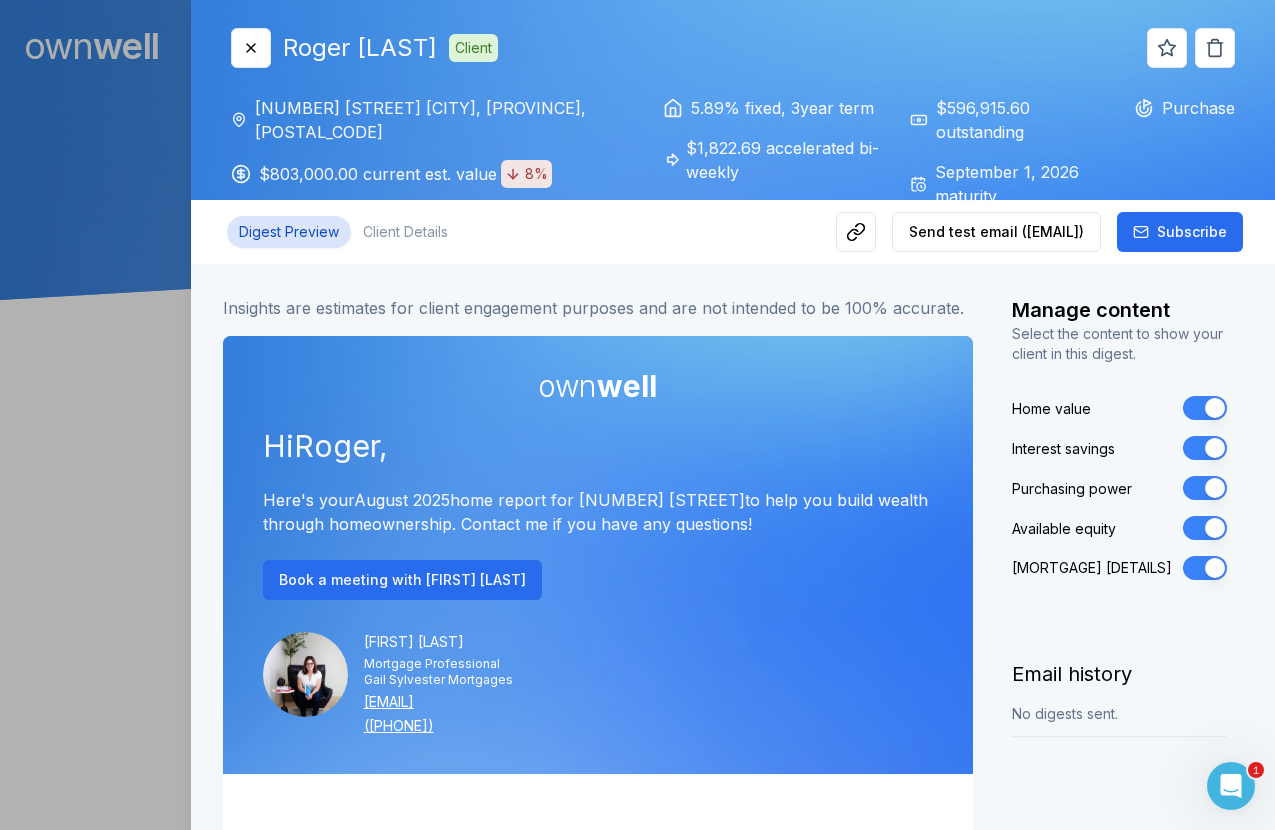 scroll, scrollTop: 157, scrollLeft: 0, axis: vertical 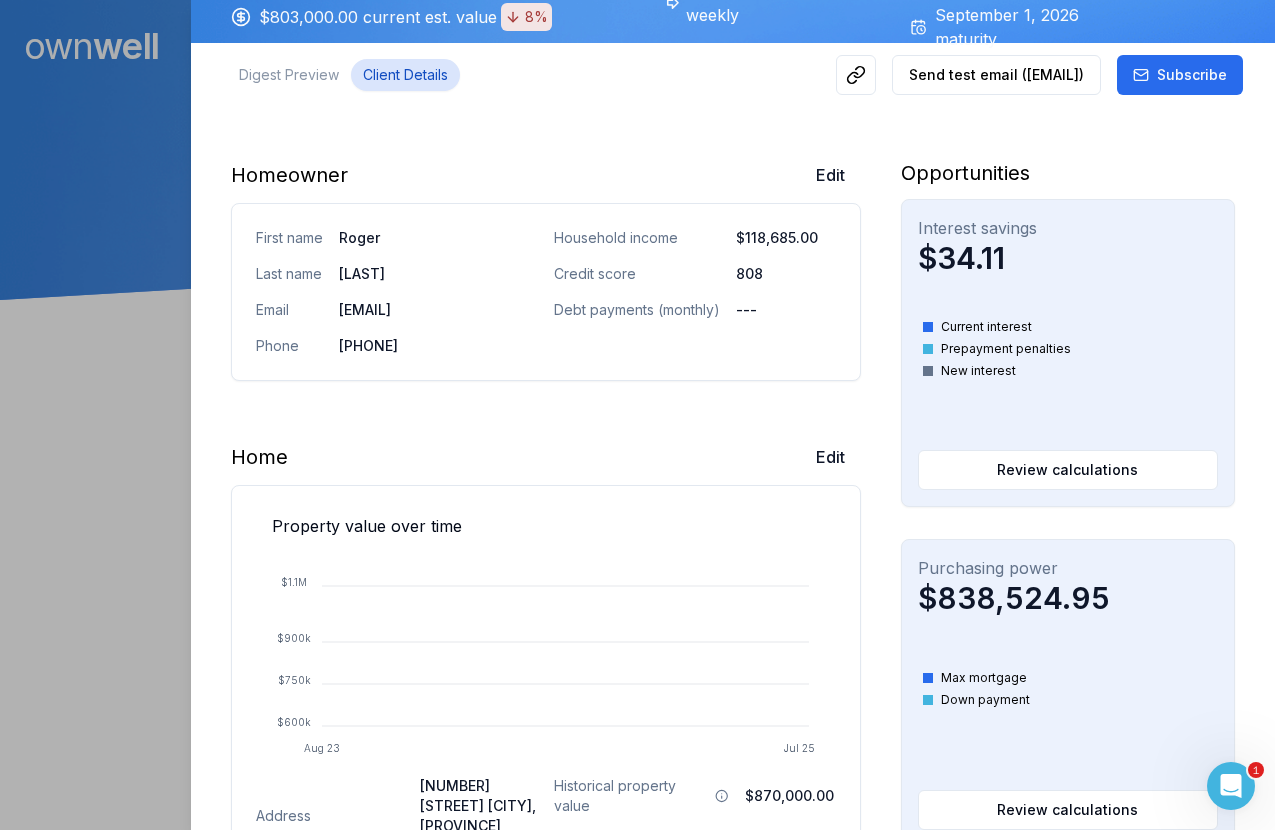 click on "Client Details" at bounding box center (405, 75) 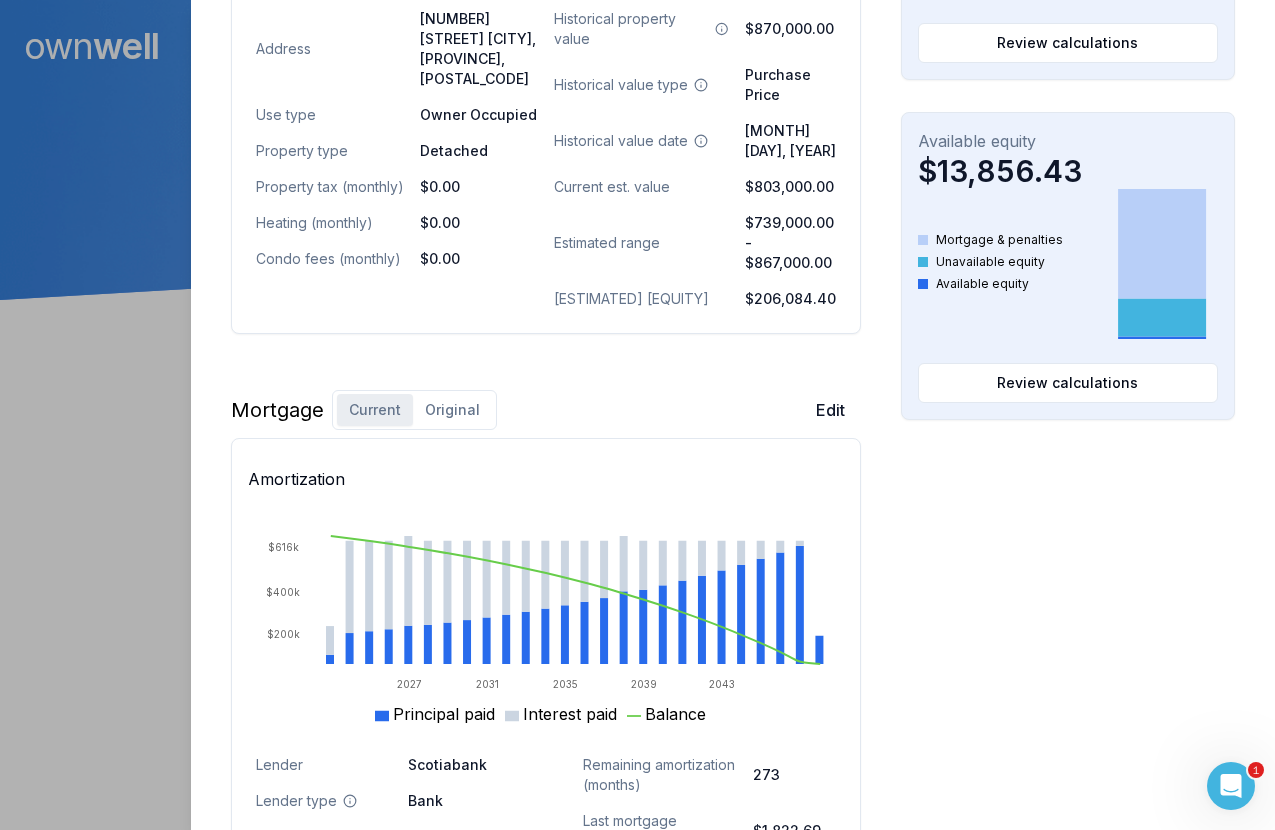 scroll, scrollTop: 1007, scrollLeft: 0, axis: vertical 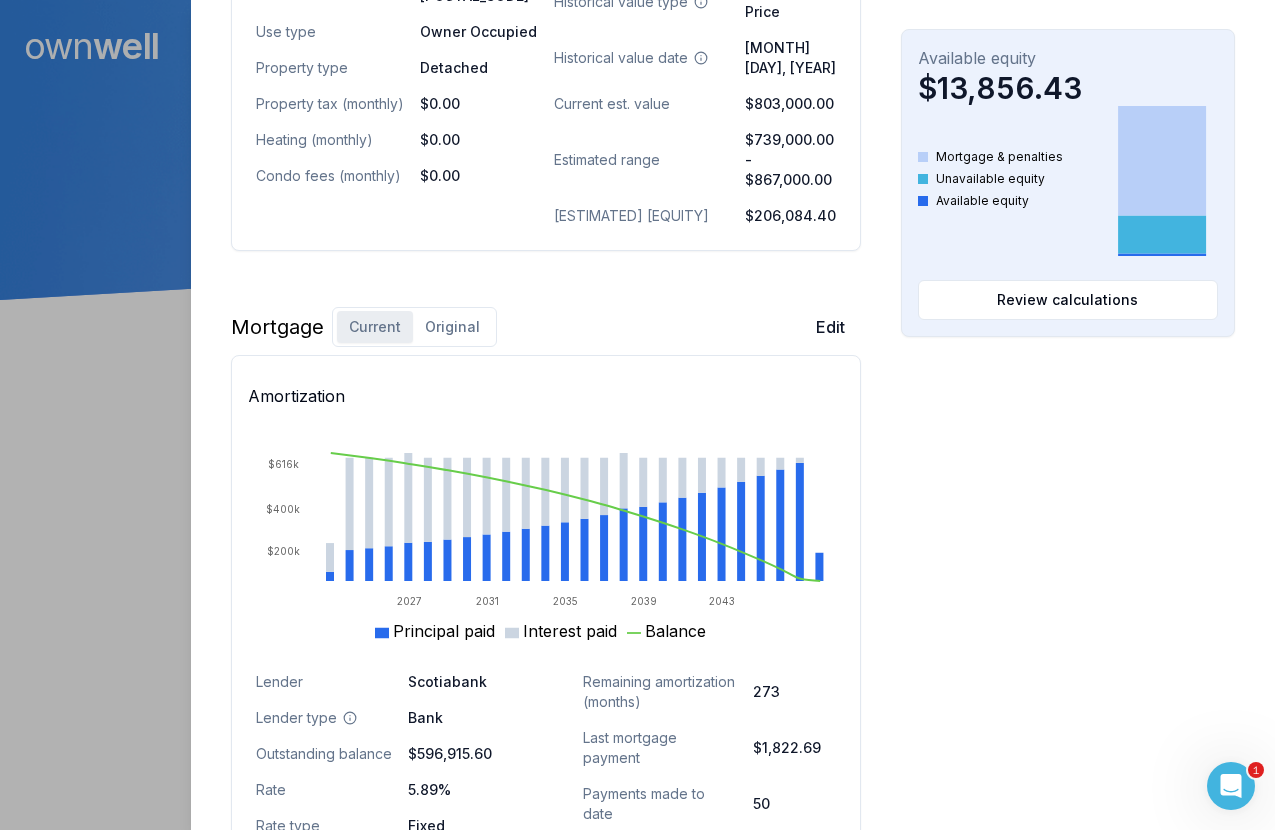click on "Original" at bounding box center (452, 327) 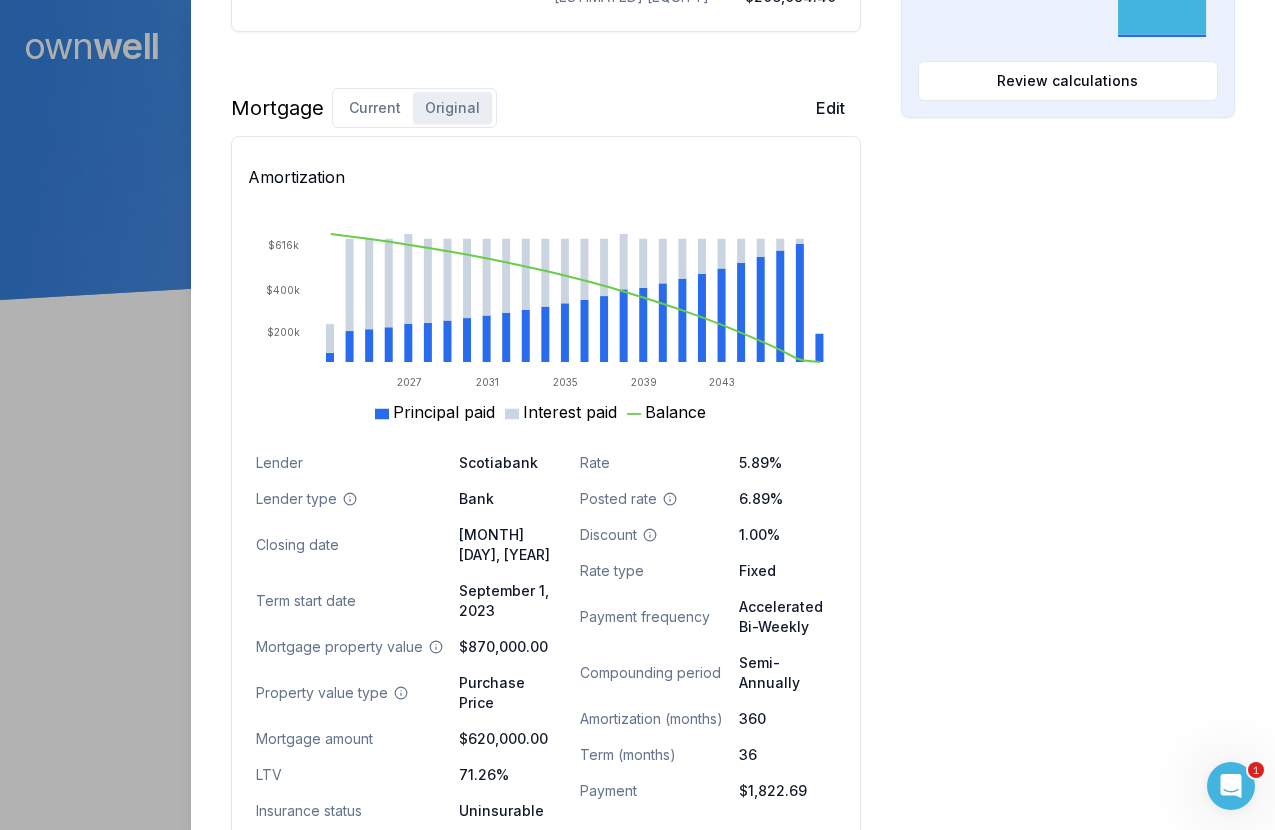 scroll, scrollTop: 1227, scrollLeft: 0, axis: vertical 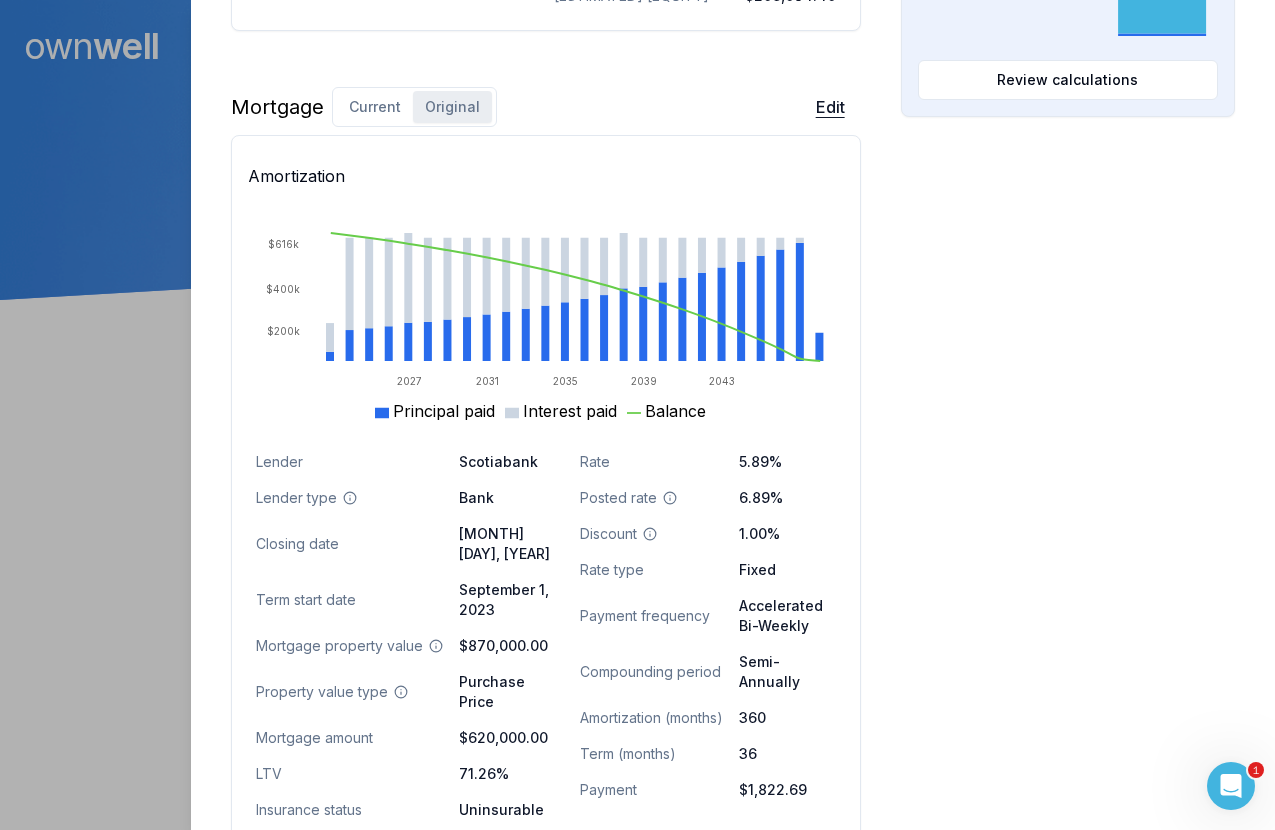 click on "Edit" at bounding box center [830, 107] 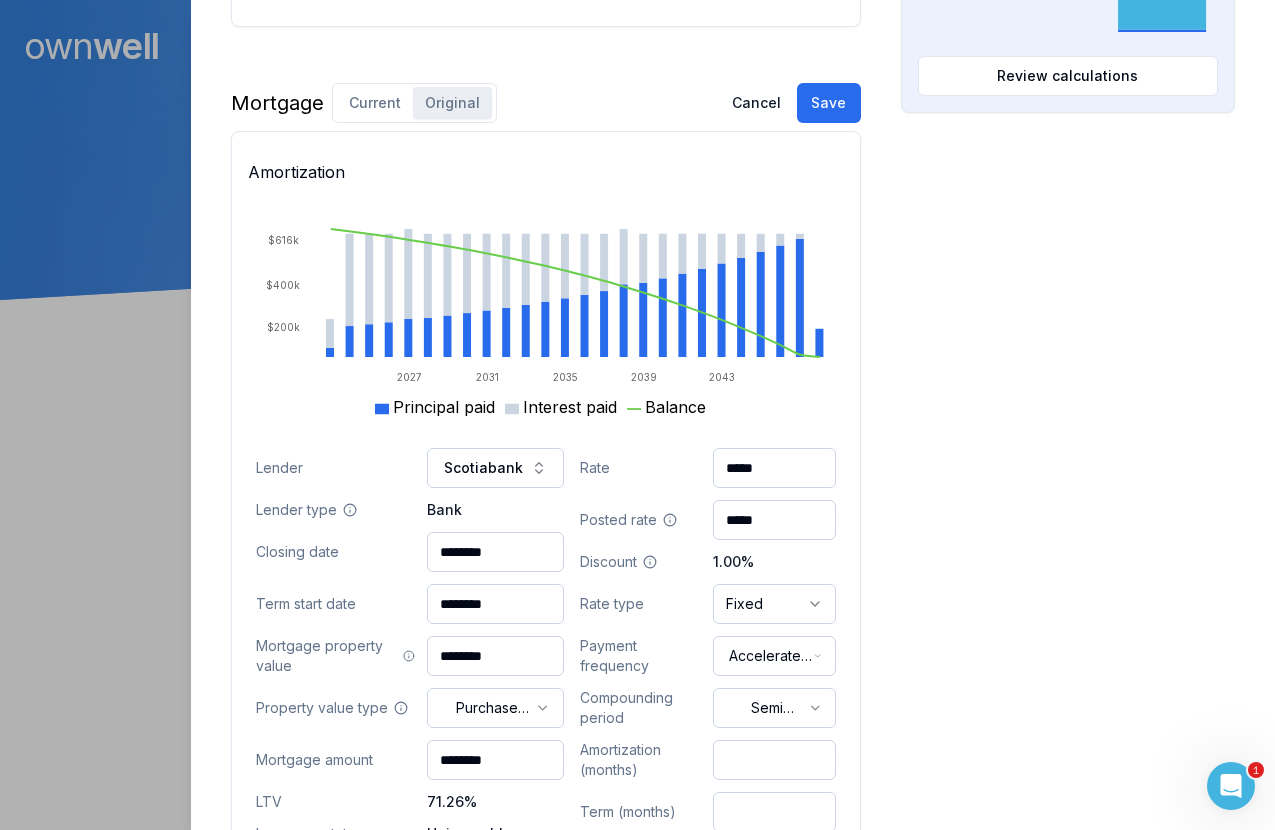drag, startPoint x: 516, startPoint y: 634, endPoint x: 387, endPoint y: 624, distance: 129.38702 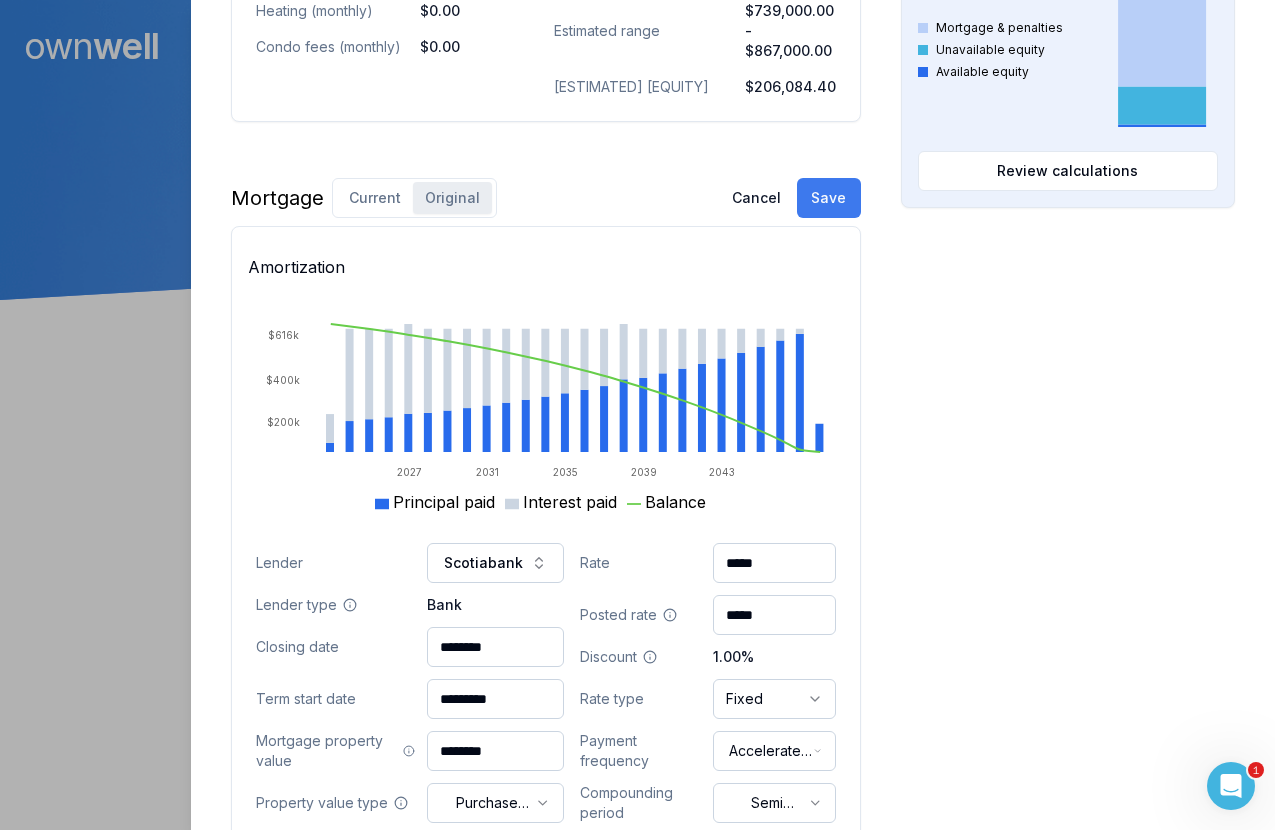 scroll, scrollTop: 1127, scrollLeft: 0, axis: vertical 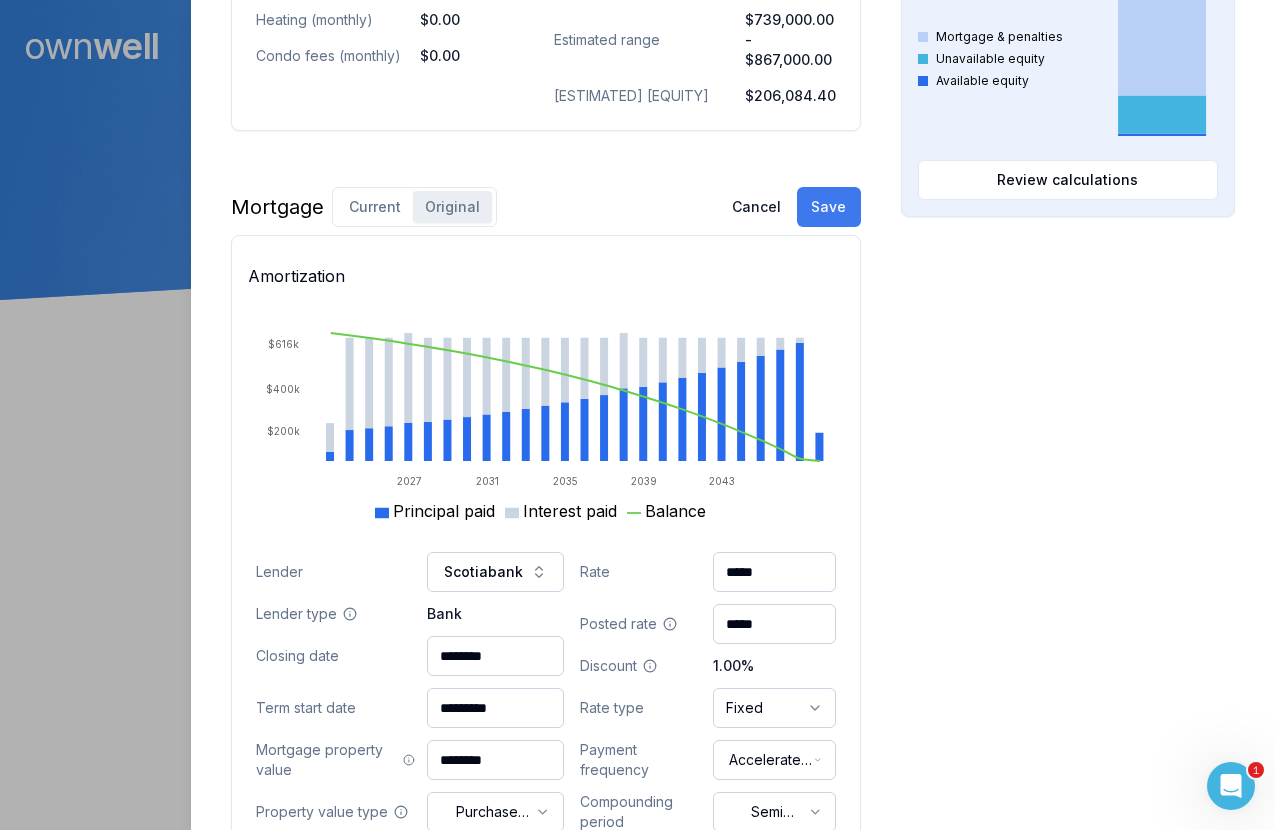 type on "*********" 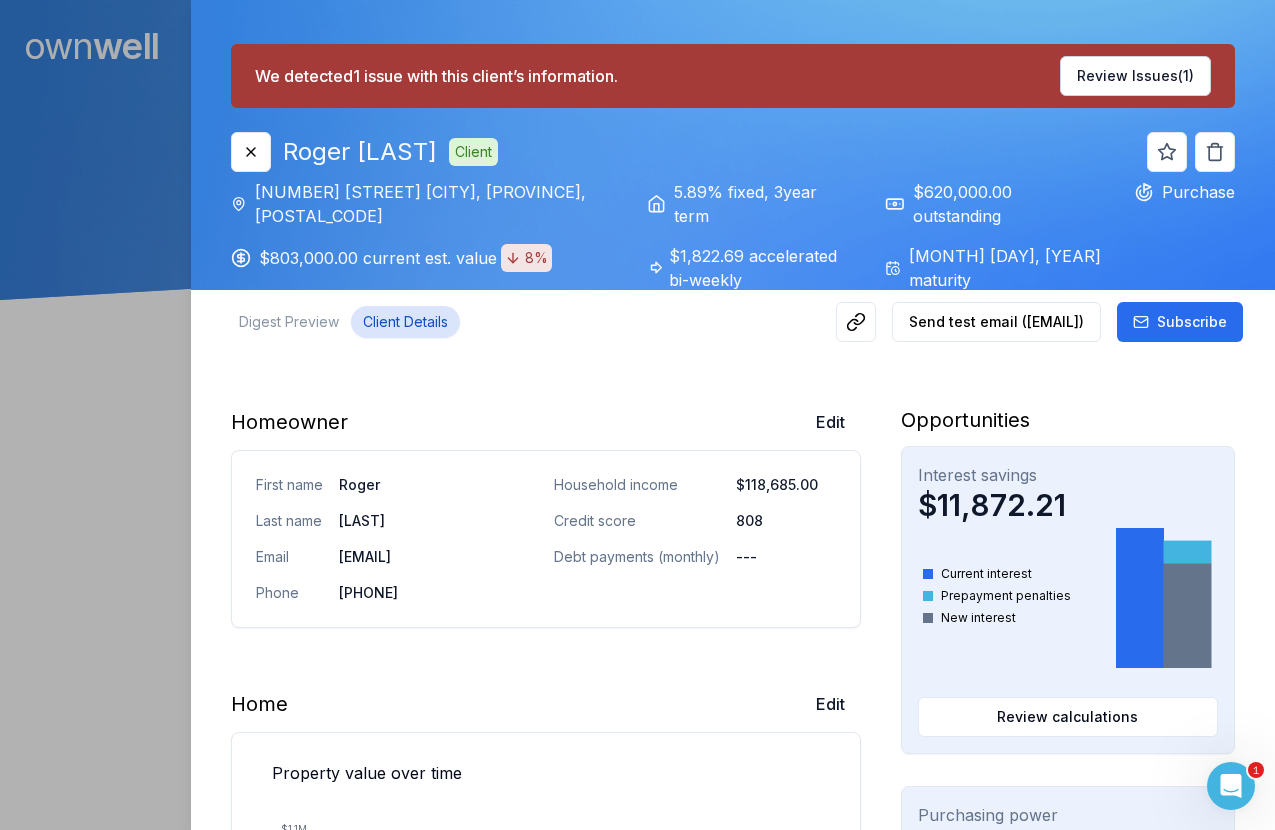 scroll, scrollTop: 0, scrollLeft: 0, axis: both 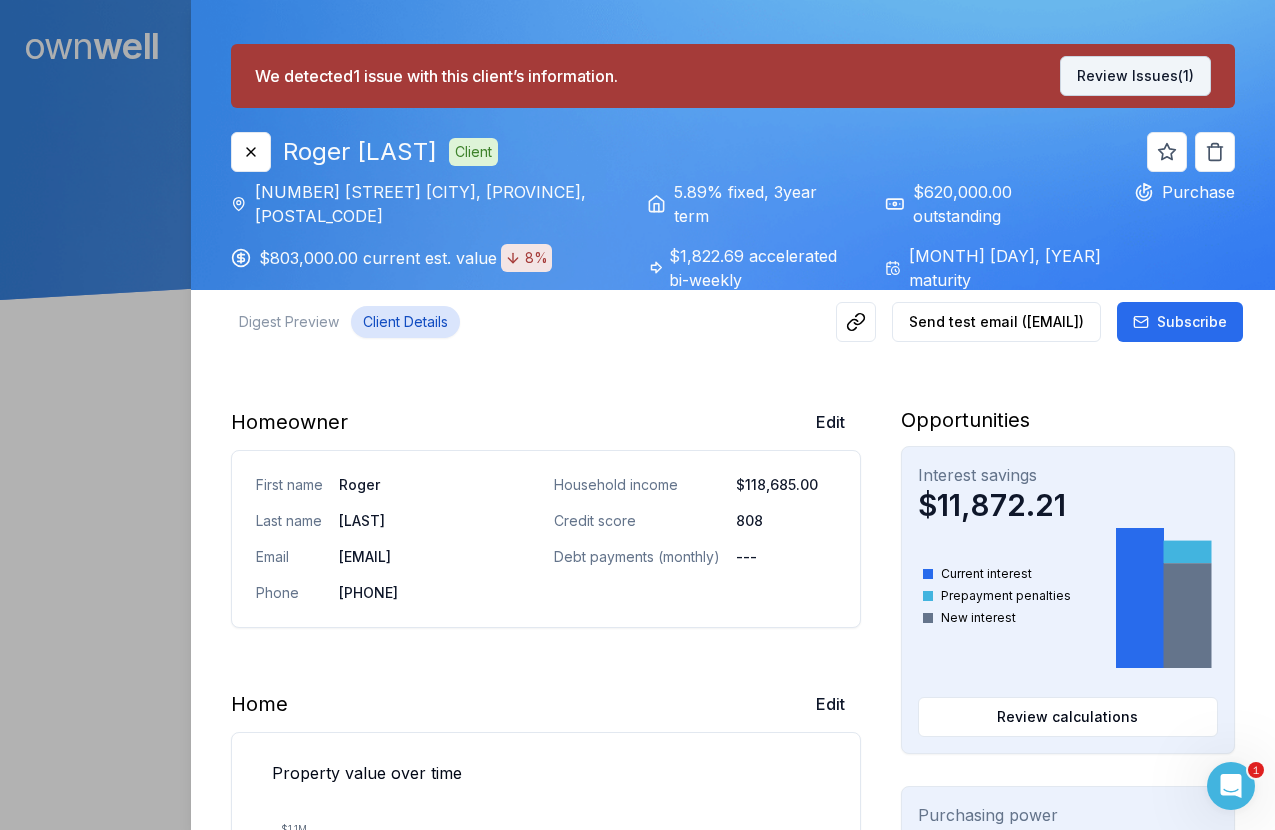 click on "Review Issues (1)" at bounding box center [1135, 76] 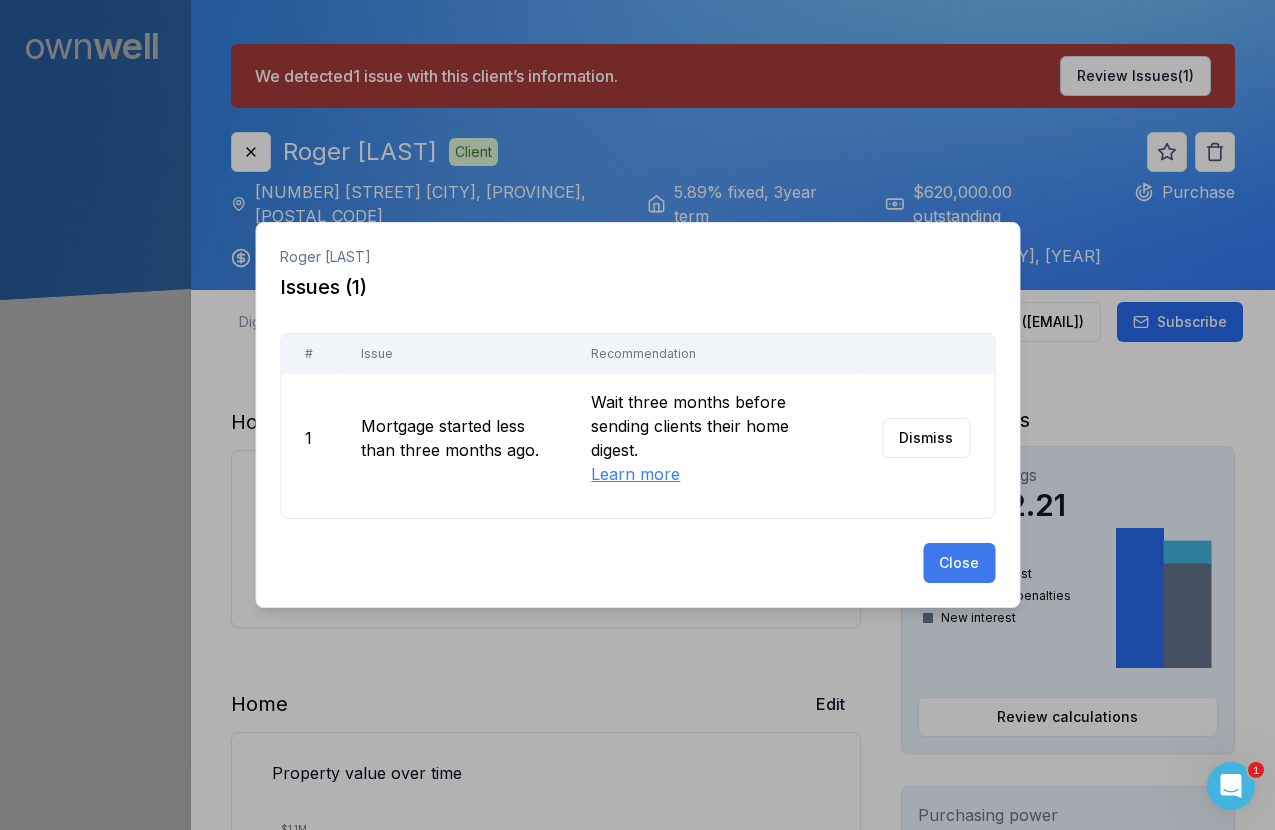 click on "Close" at bounding box center [959, 563] 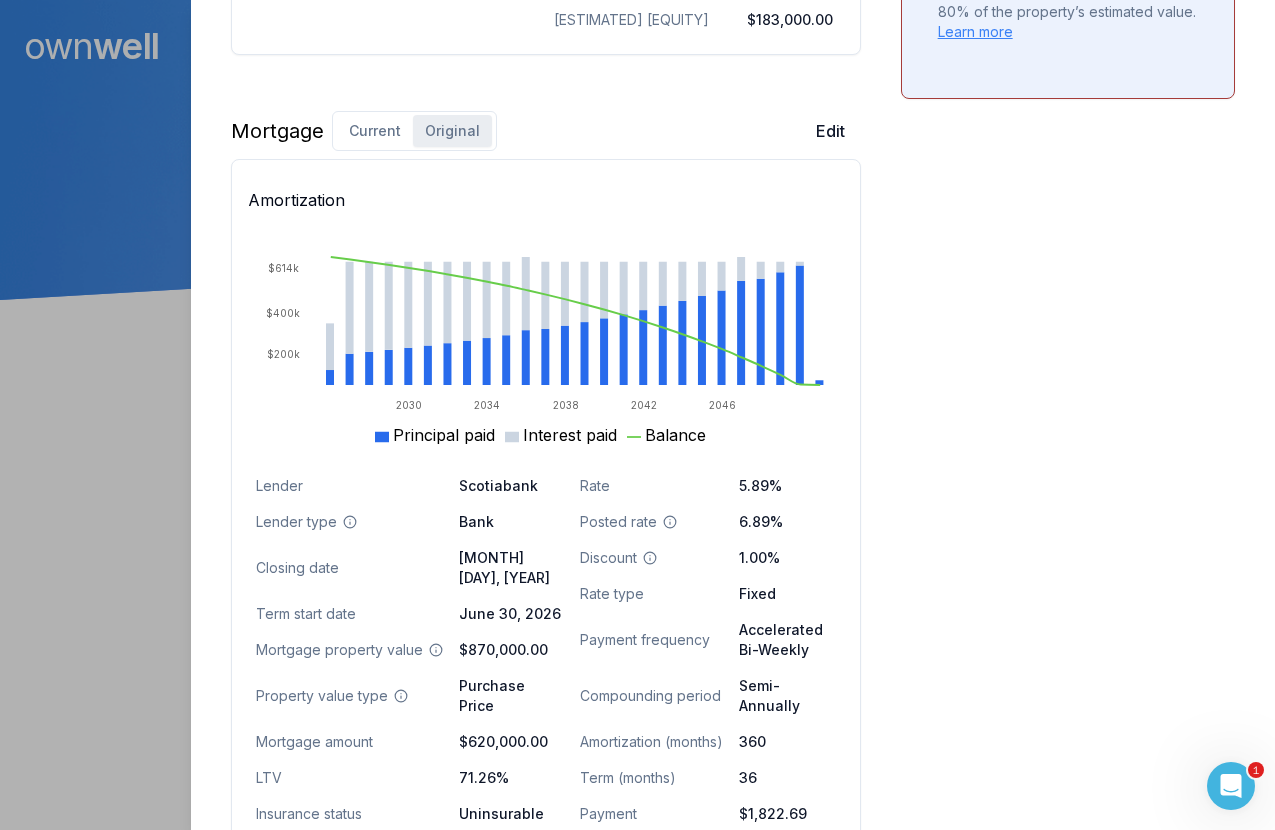 scroll, scrollTop: 1315, scrollLeft: 0, axis: vertical 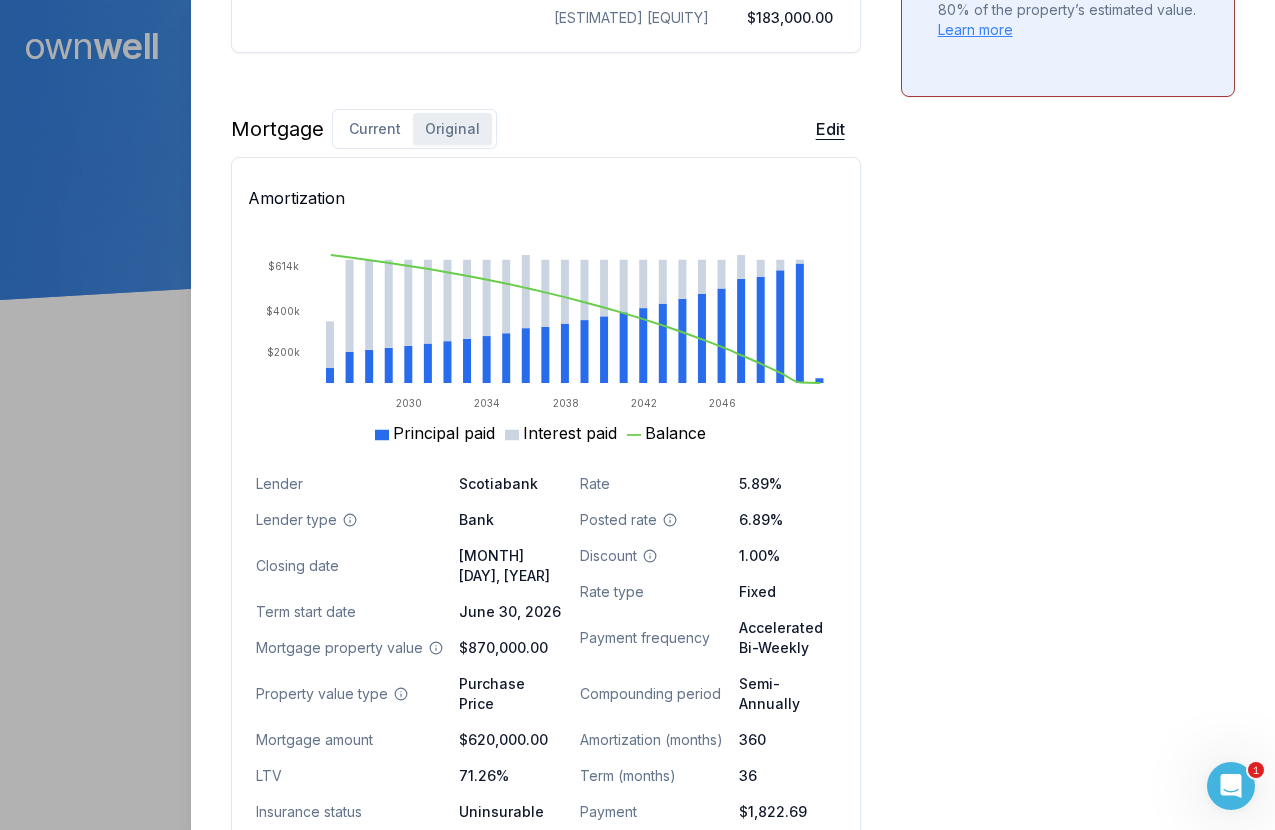 click on "Edit" at bounding box center [830, 129] 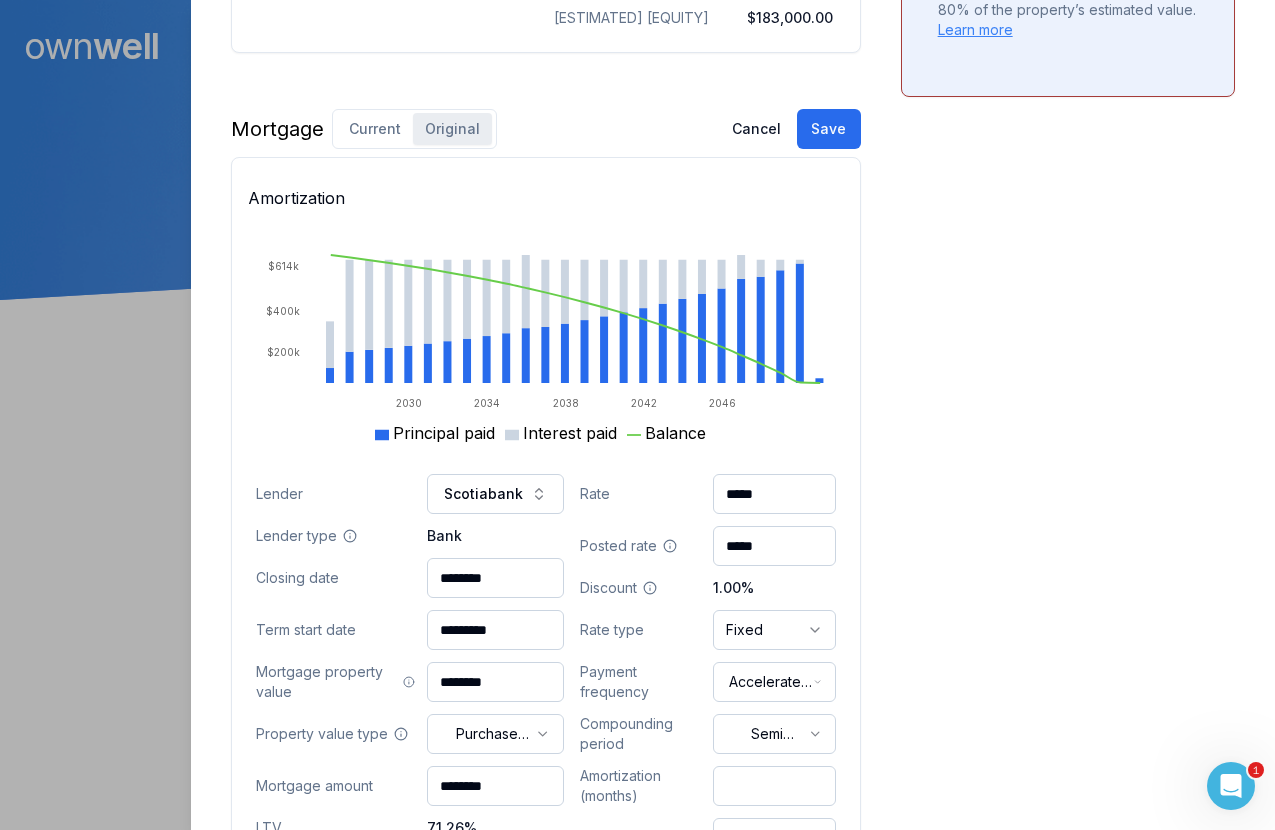 drag, startPoint x: 529, startPoint y: 631, endPoint x: 443, endPoint y: 627, distance: 86.09297 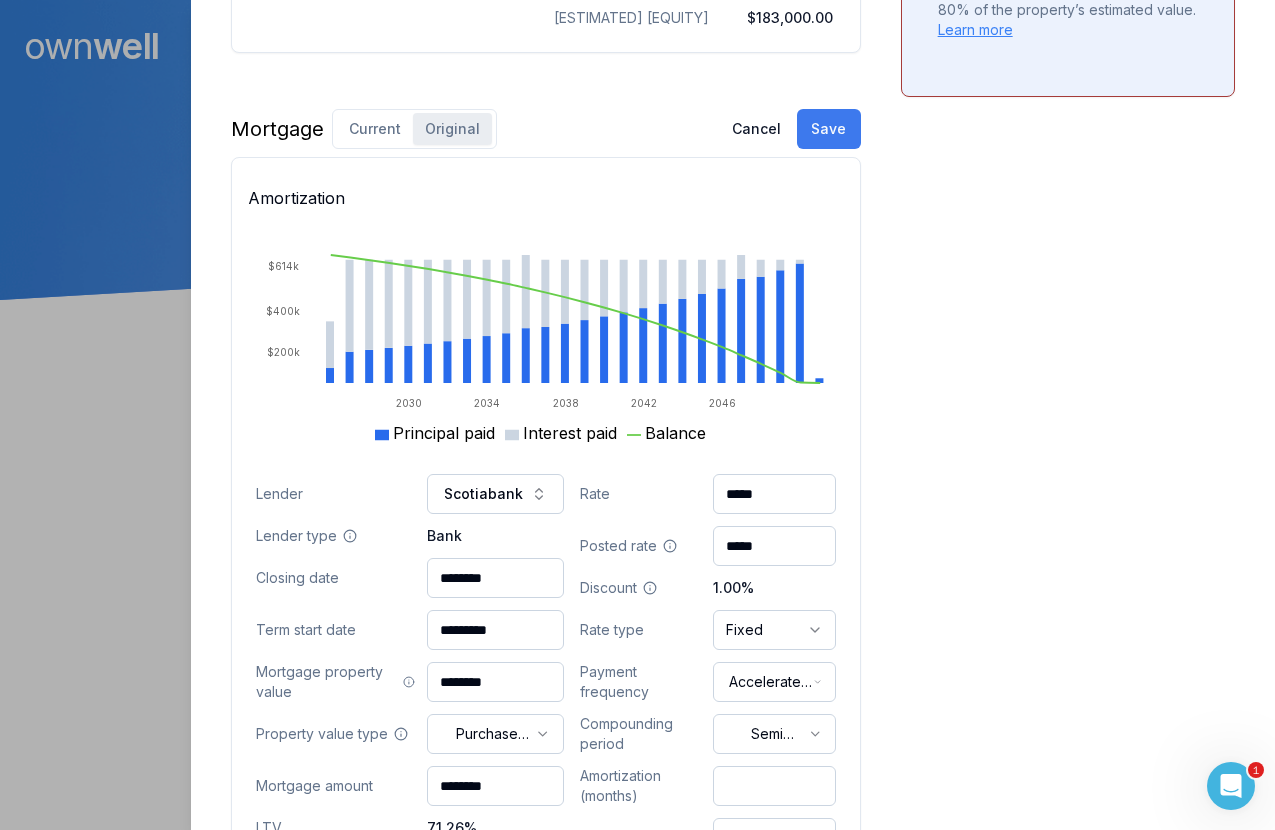 type on "*********" 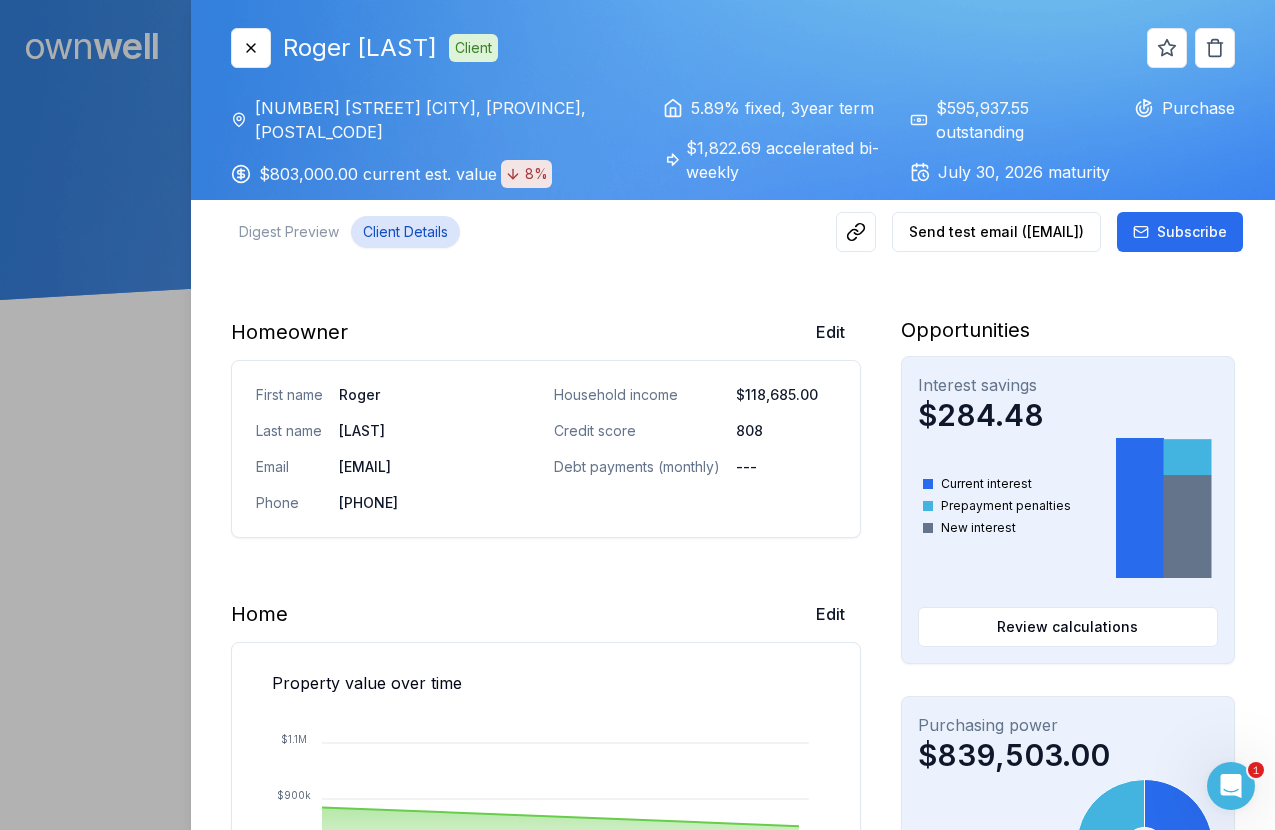 scroll, scrollTop: 0, scrollLeft: 0, axis: both 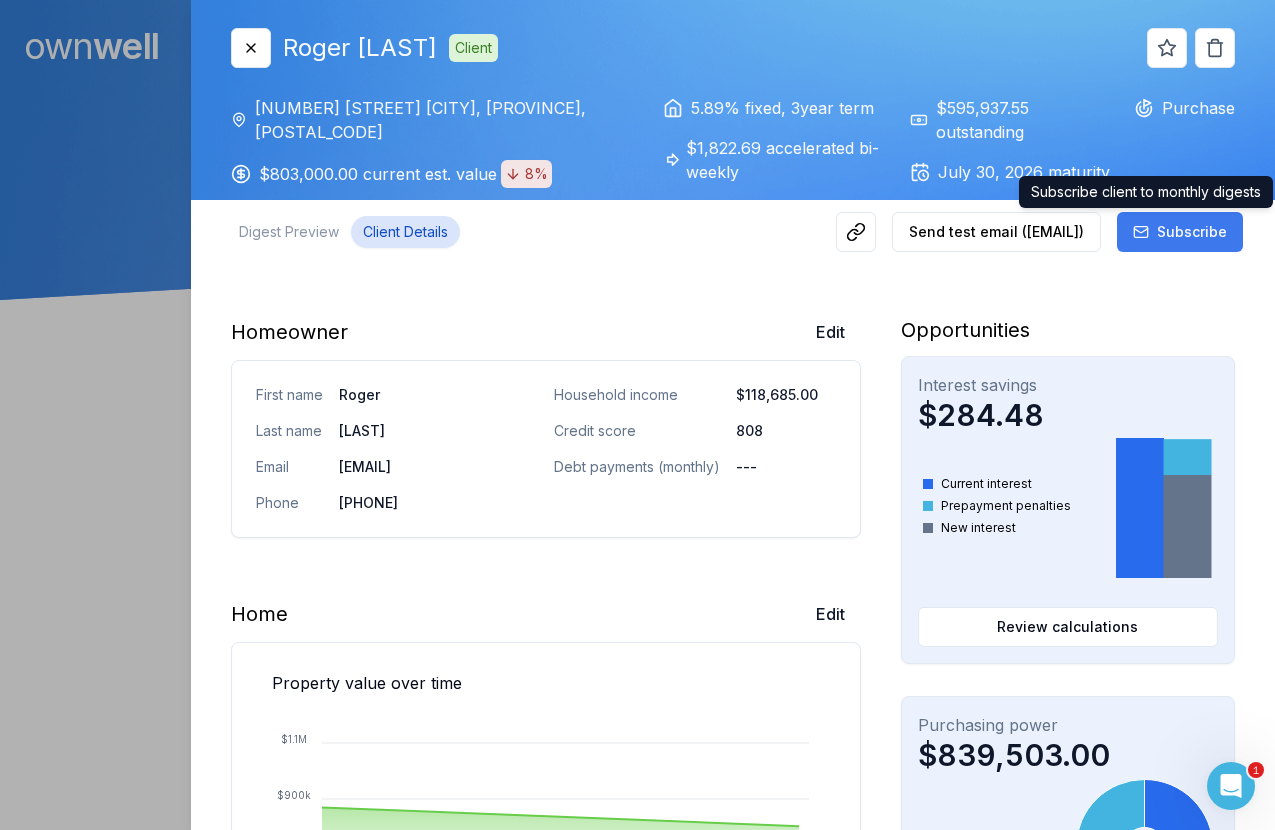 click on "Subscribe" at bounding box center [1192, 232] 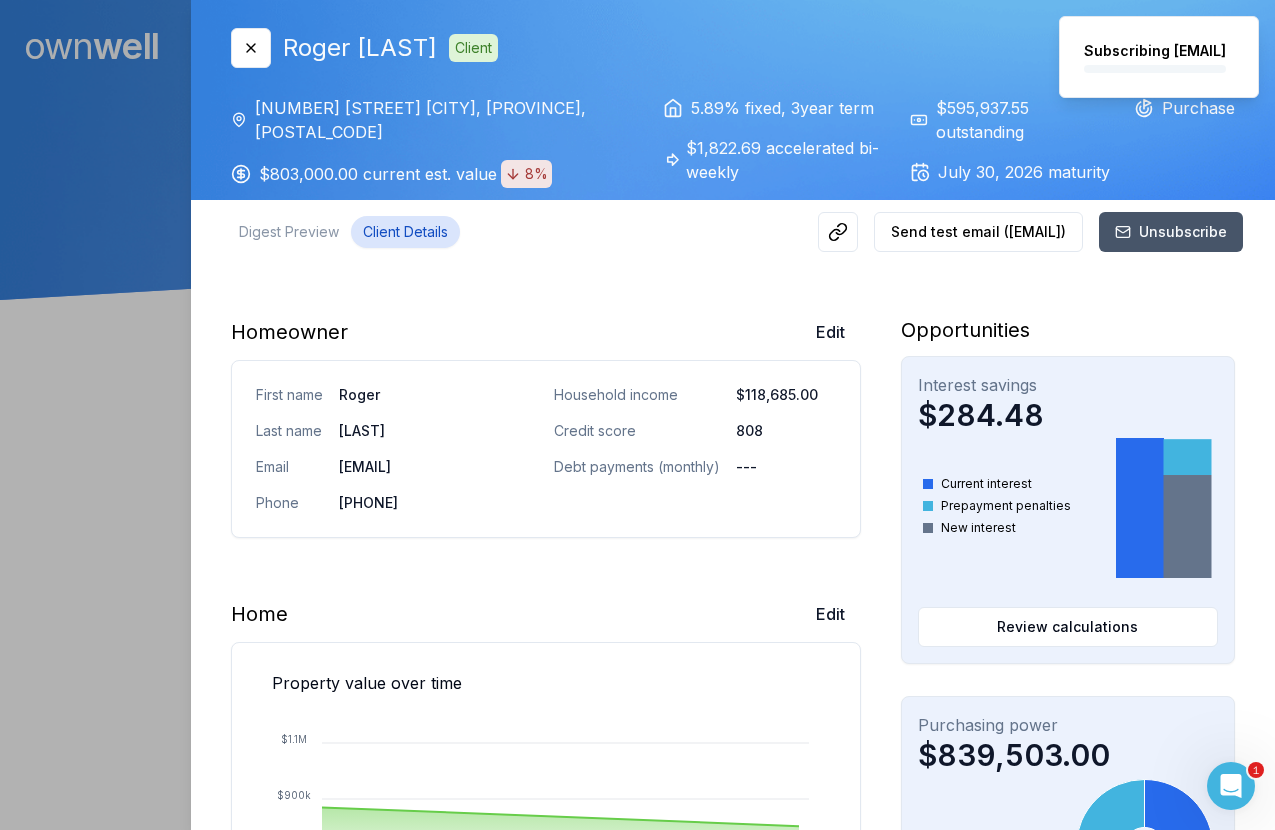click on "Unsubscribe" at bounding box center [1183, 232] 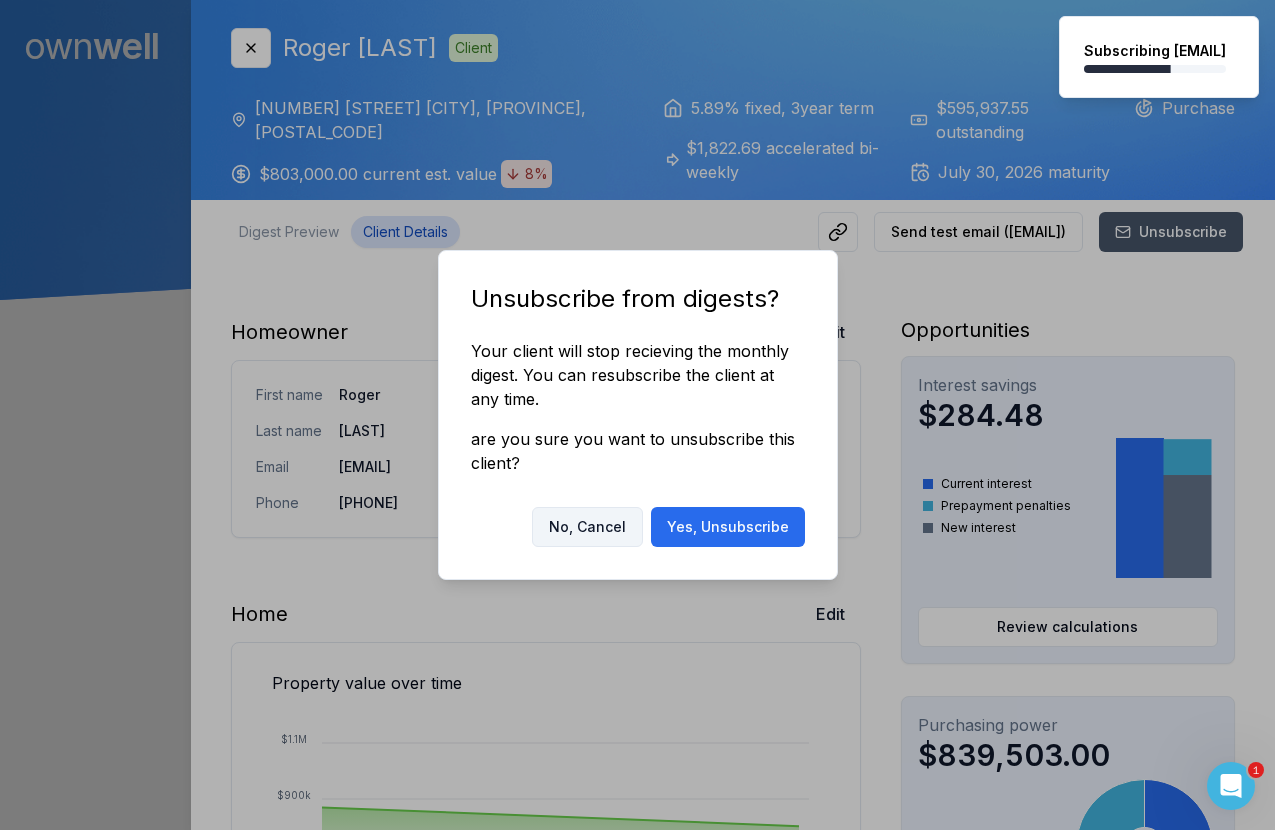 click on "No, Cancel" at bounding box center (587, 527) 